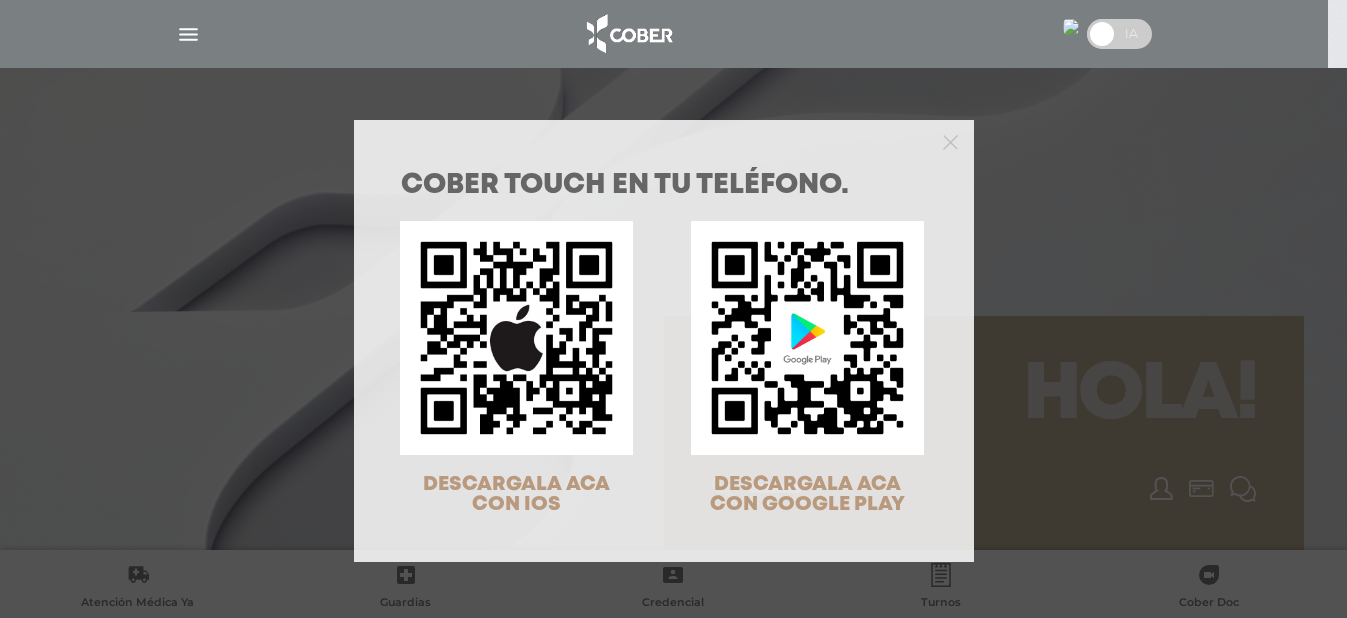 scroll, scrollTop: 0, scrollLeft: 0, axis: both 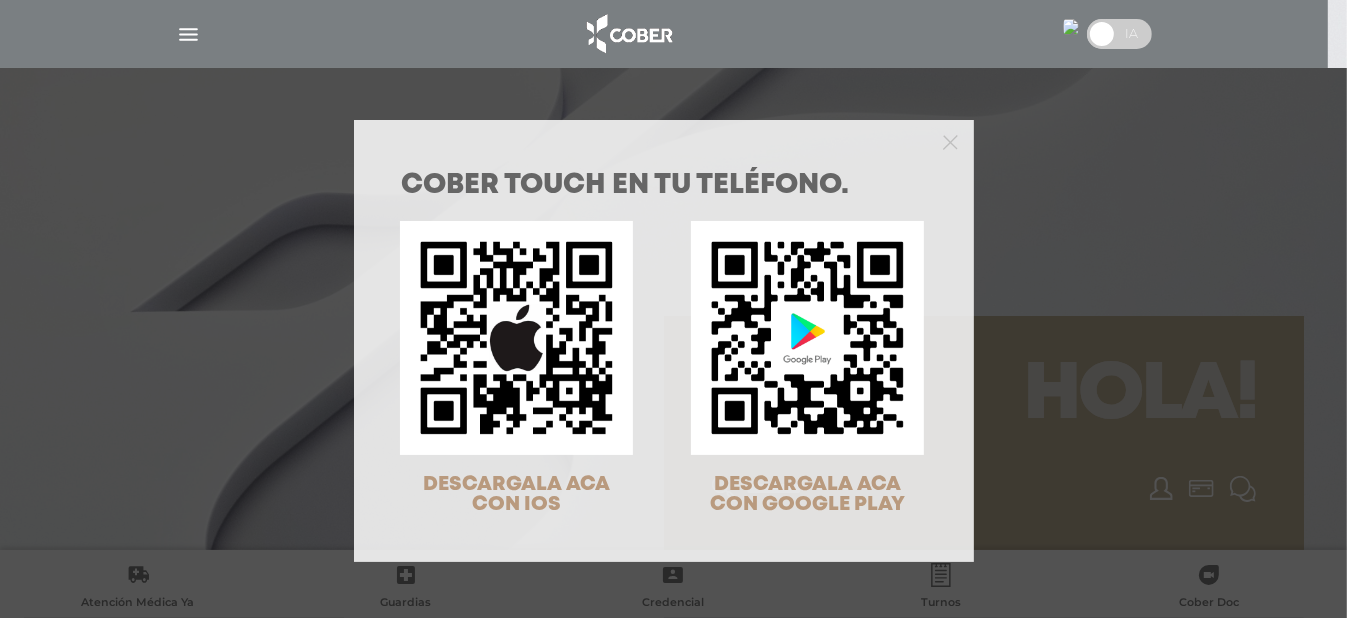 click at bounding box center (664, 140) 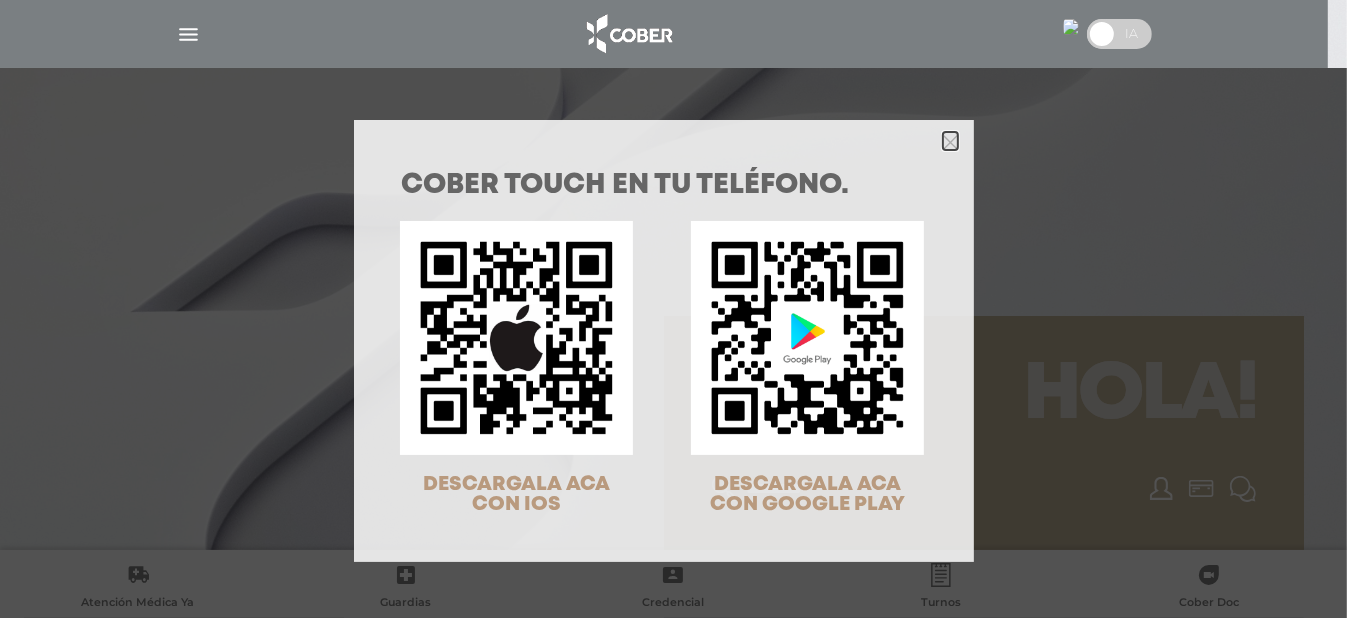 click 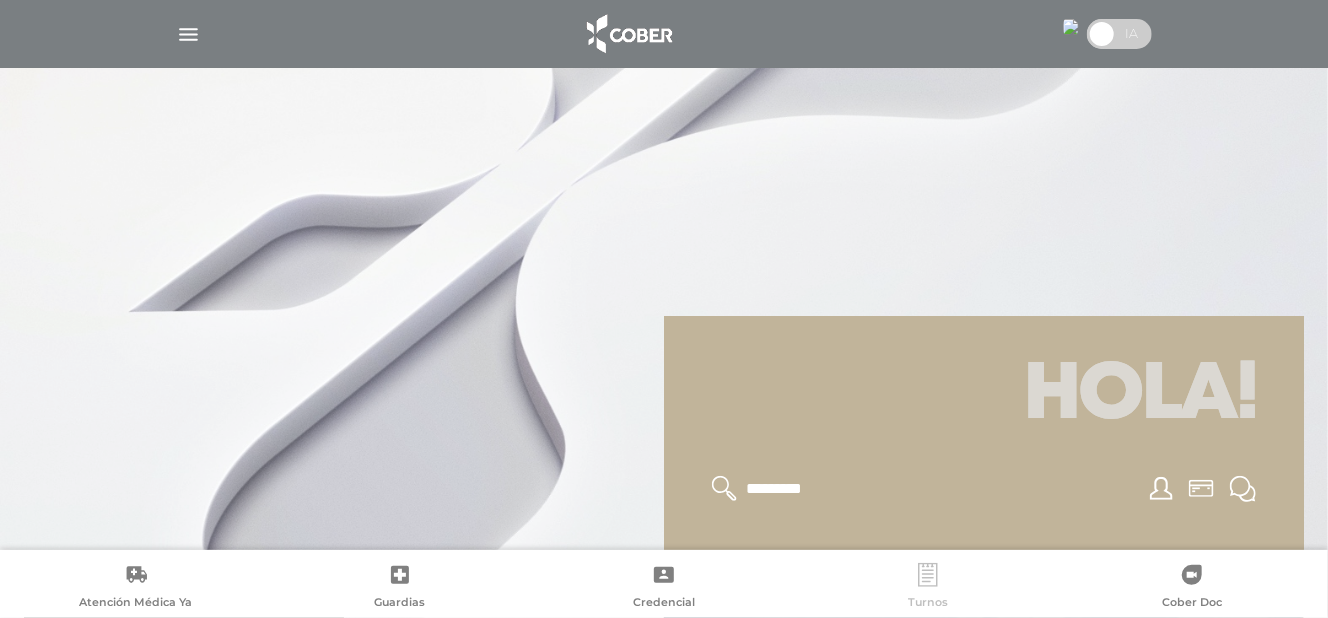 click on "Turnos" at bounding box center (928, 588) 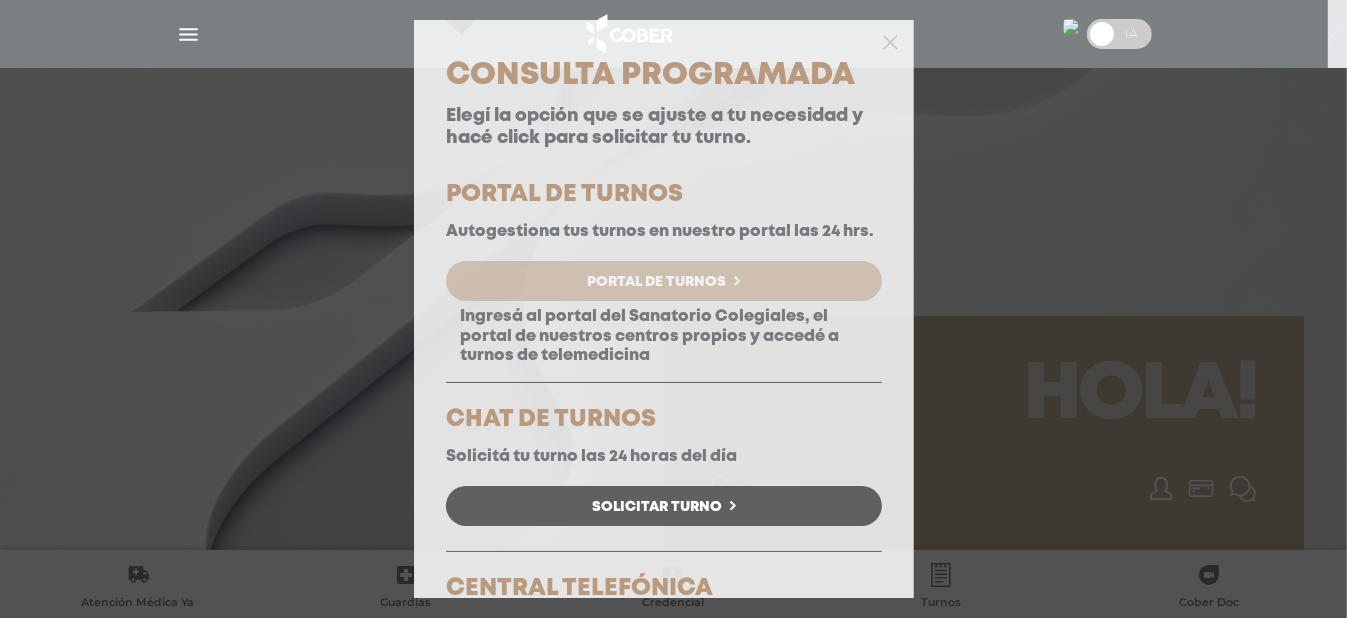 click on "Portal de Turnos" at bounding box center (664, 281) 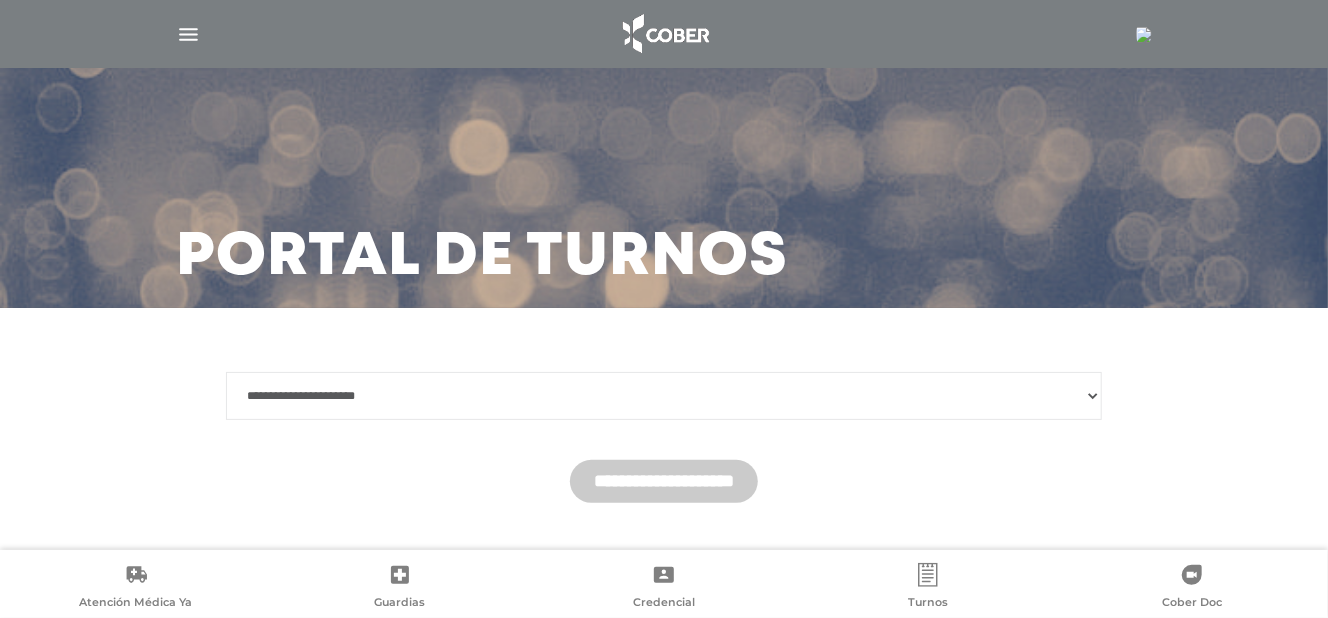 scroll, scrollTop: 0, scrollLeft: 0, axis: both 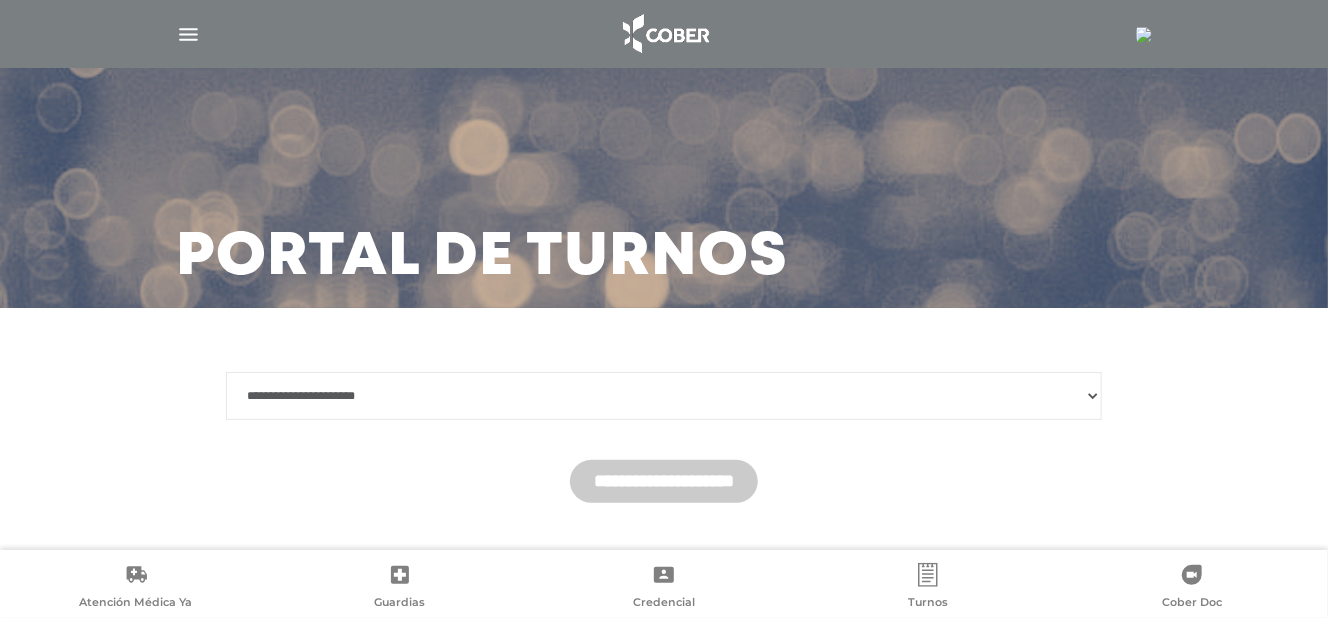 click on "**********" at bounding box center (664, 396) 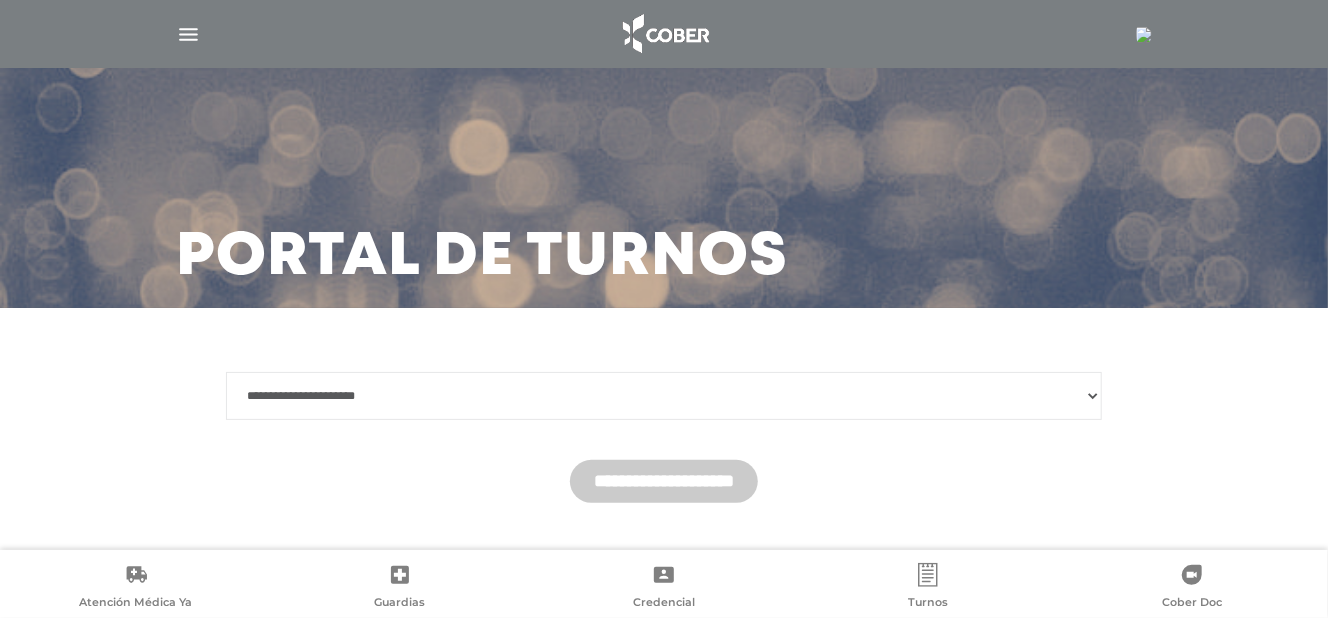 select on "********" 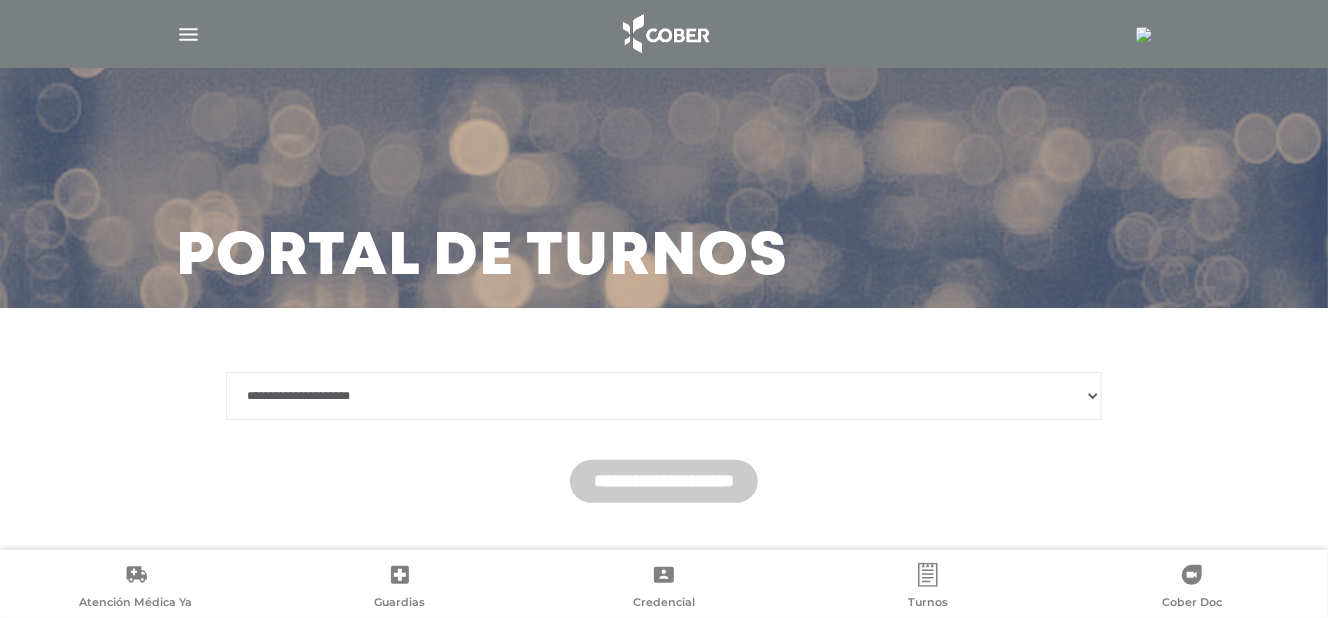 click on "**********" at bounding box center (664, 396) 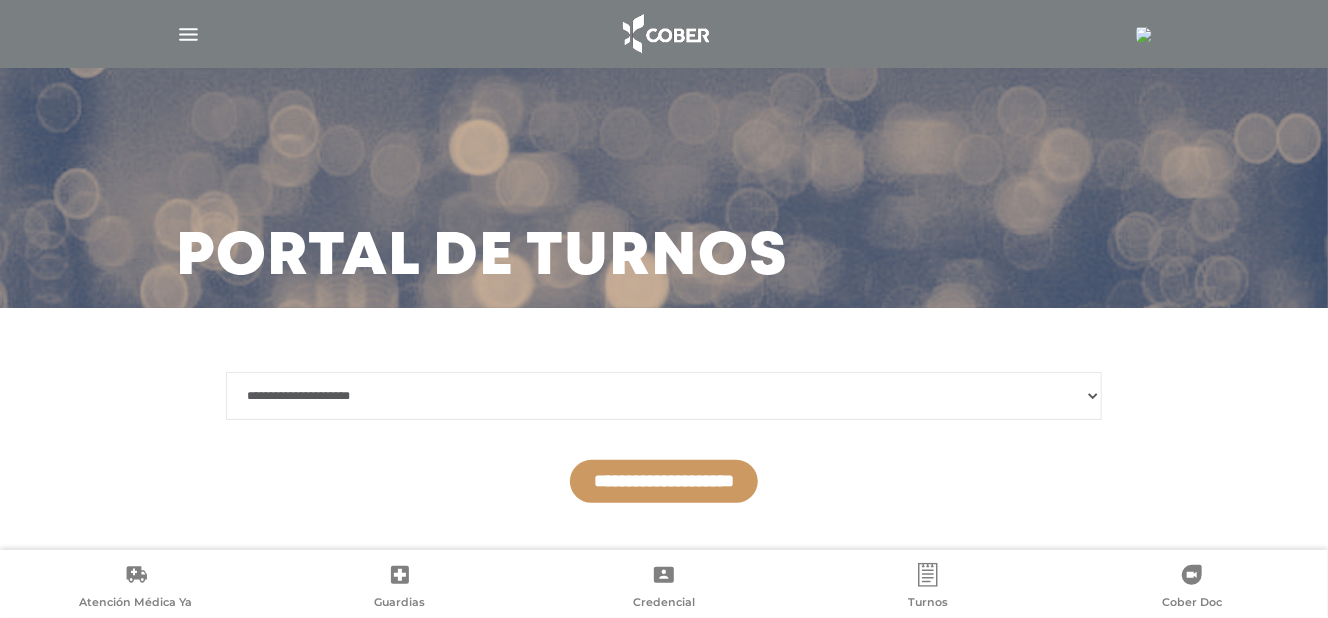 scroll, scrollTop: 40, scrollLeft: 0, axis: vertical 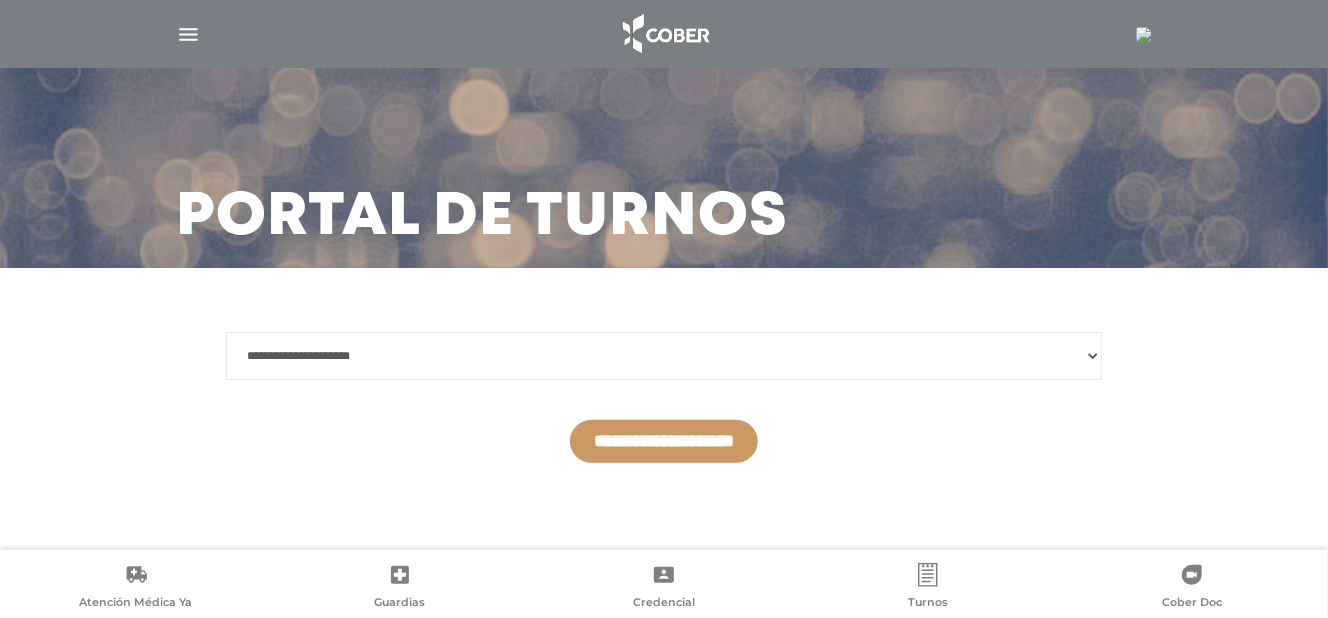 click on "**********" at bounding box center [664, 441] 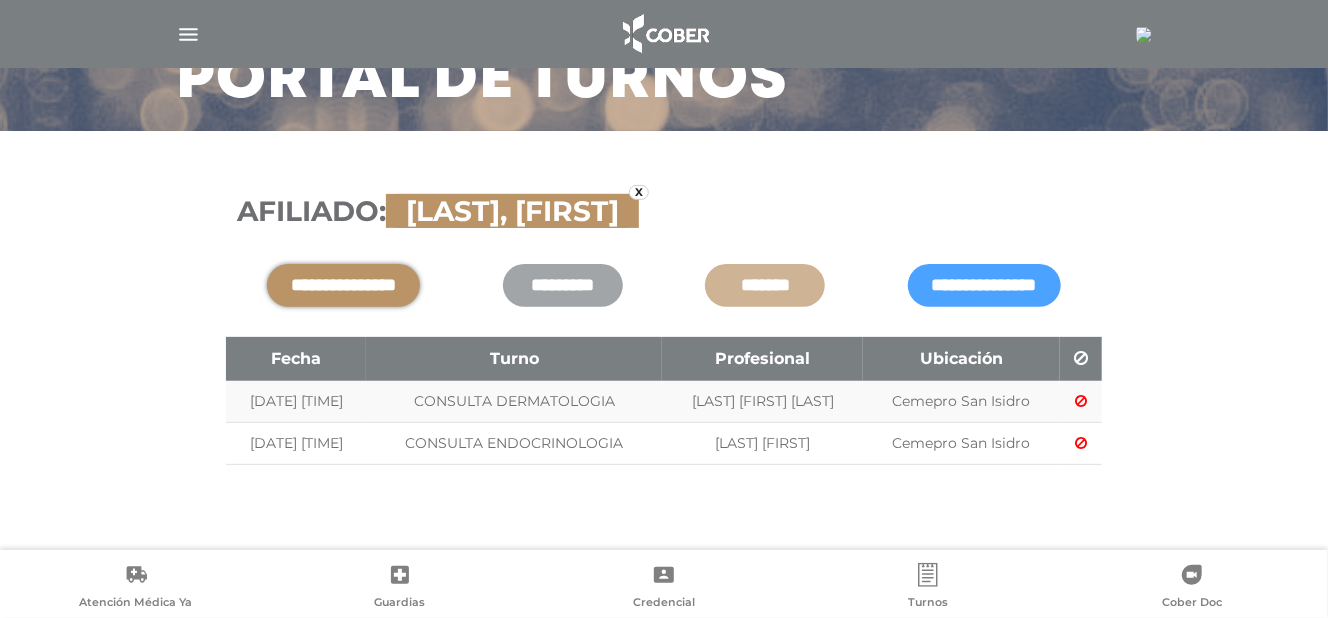 scroll, scrollTop: 179, scrollLeft: 0, axis: vertical 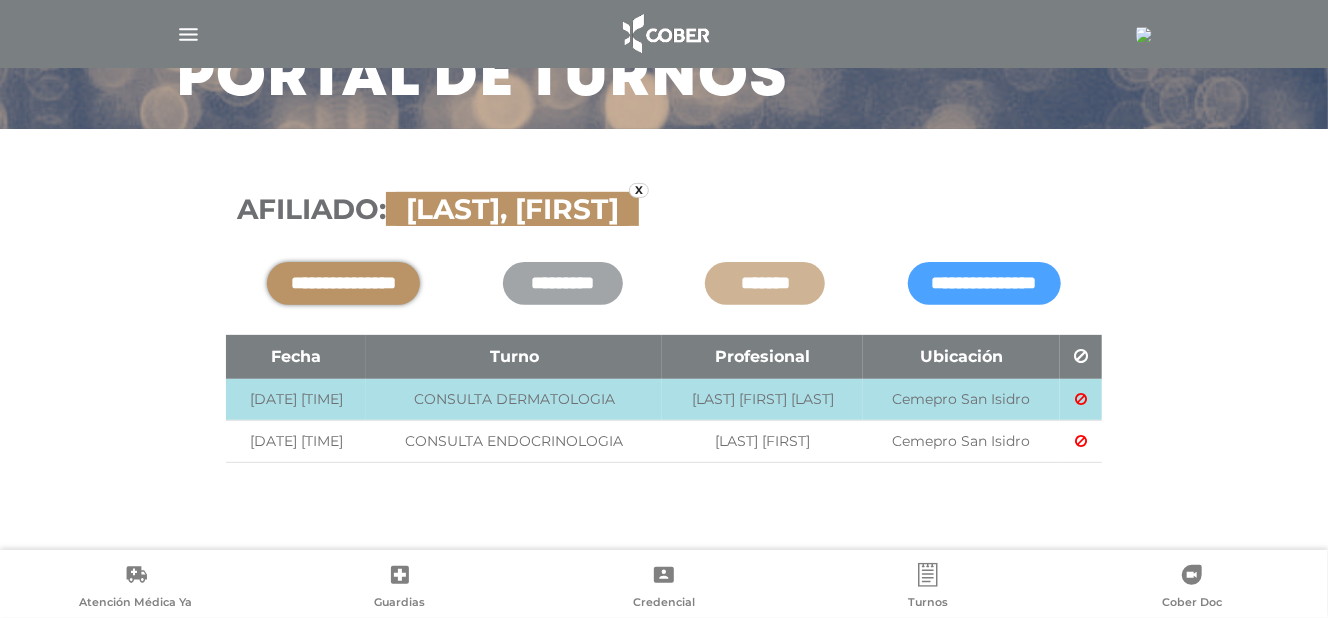 click at bounding box center [1081, 399] 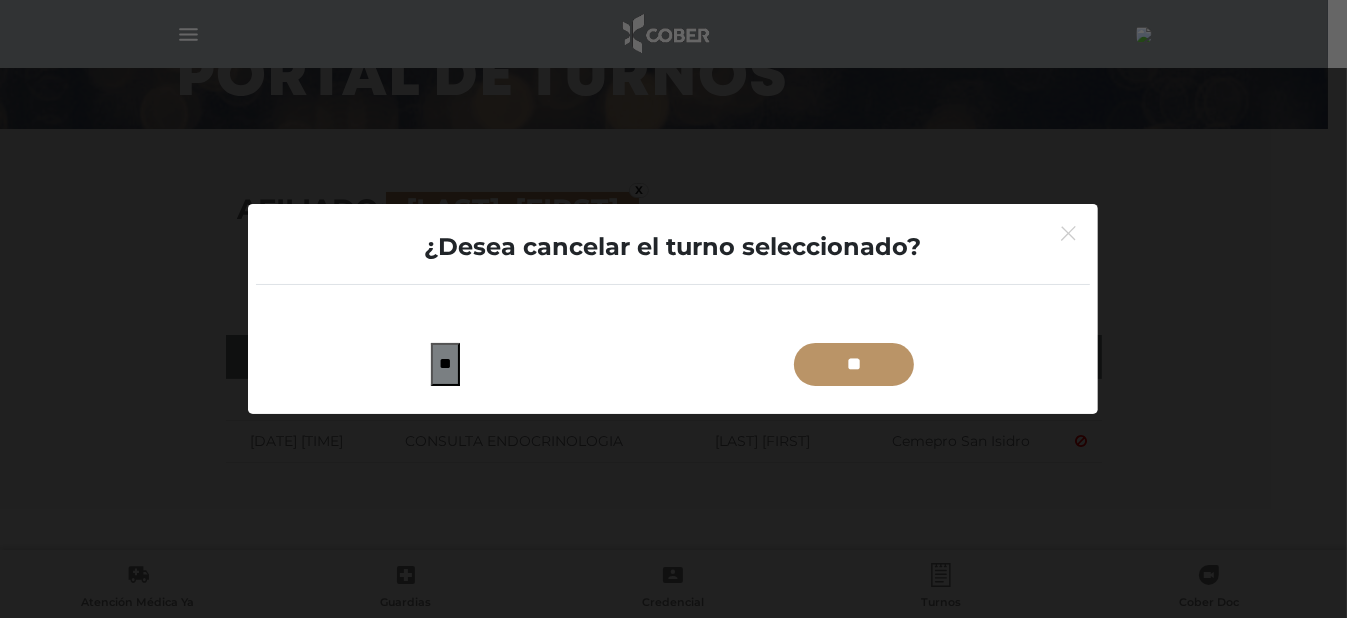 click on "**" at bounding box center [854, 364] 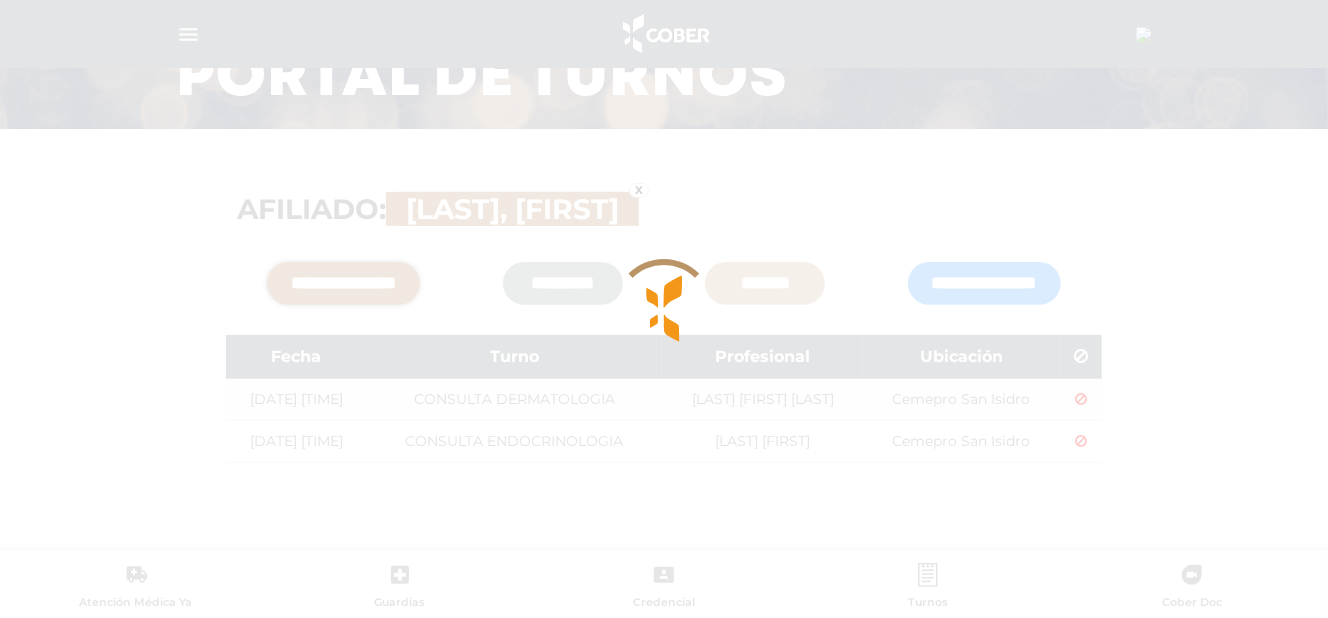 type on "*******" 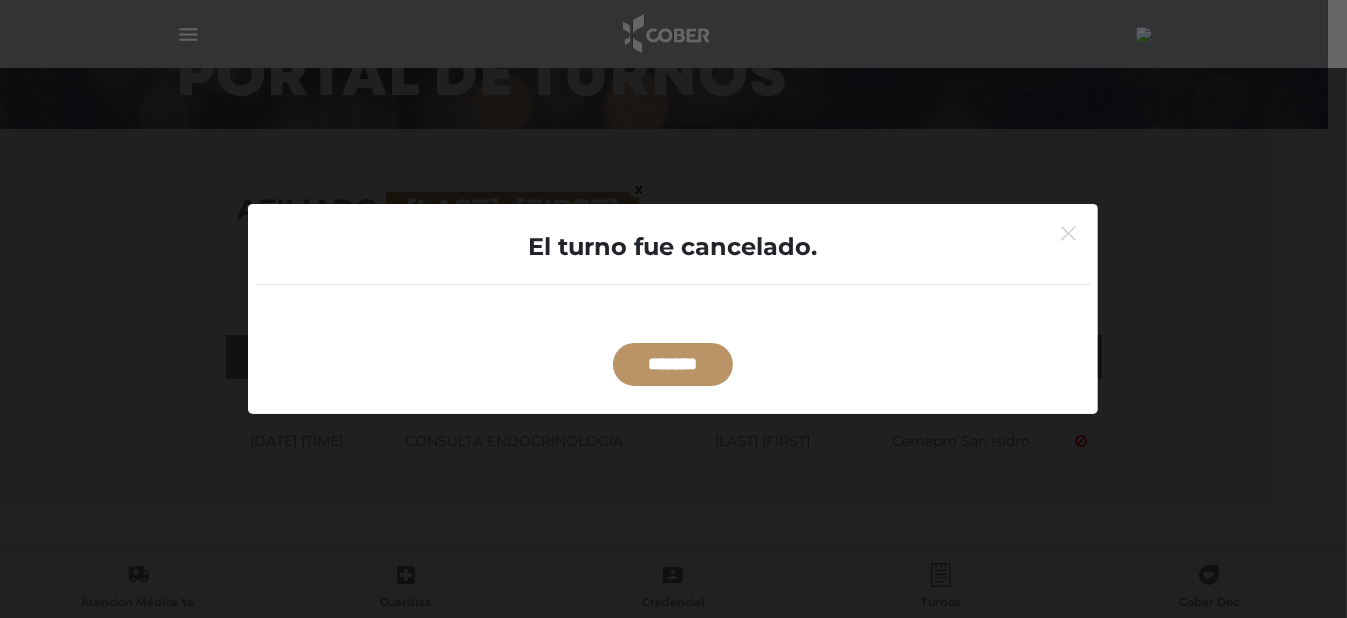 click on "*******" at bounding box center [673, 364] 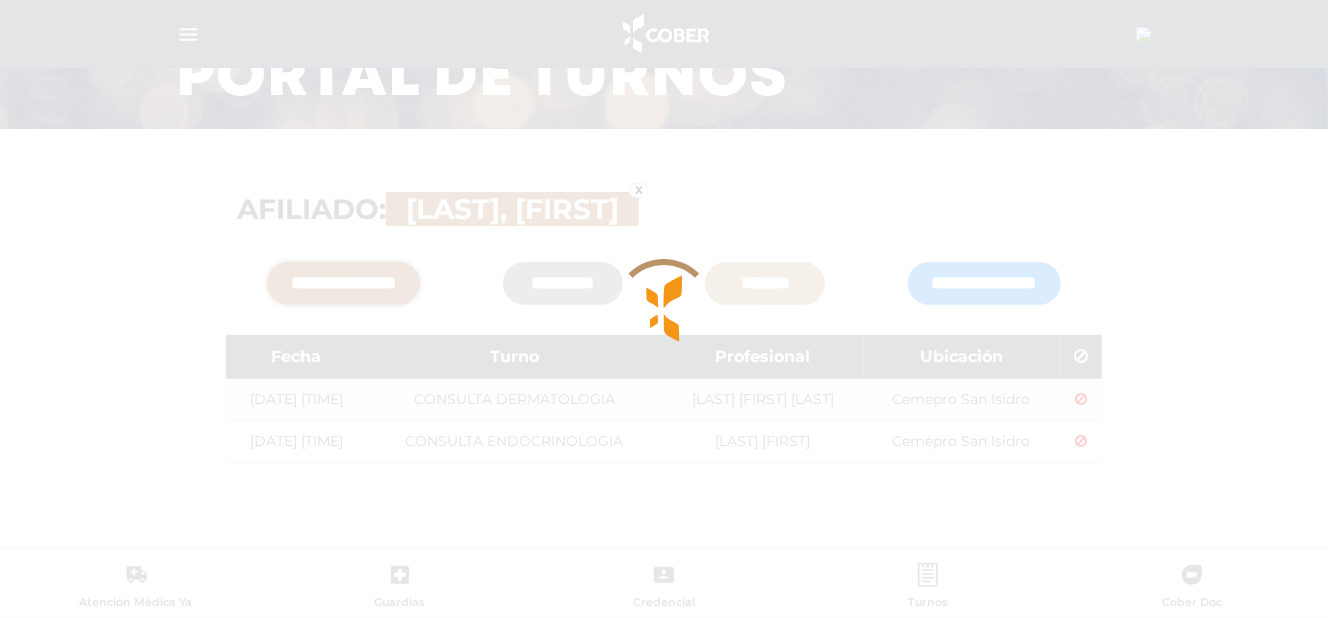 scroll, scrollTop: 137, scrollLeft: 0, axis: vertical 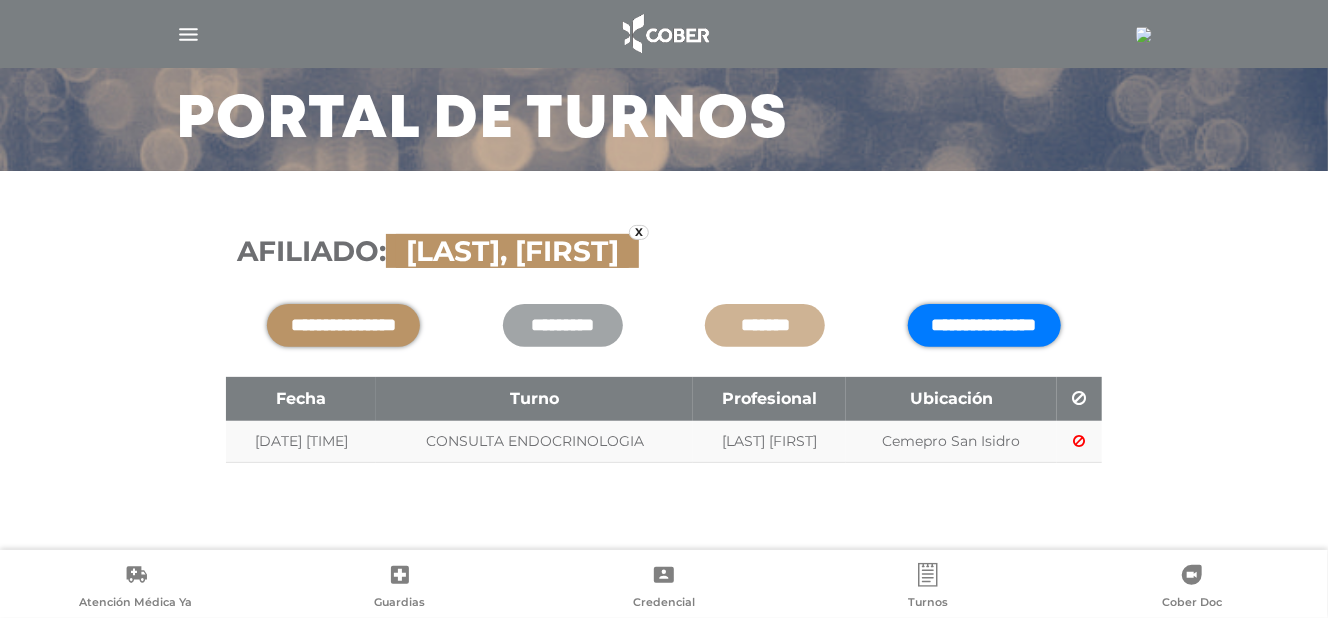 click on "**********" at bounding box center [984, 325] 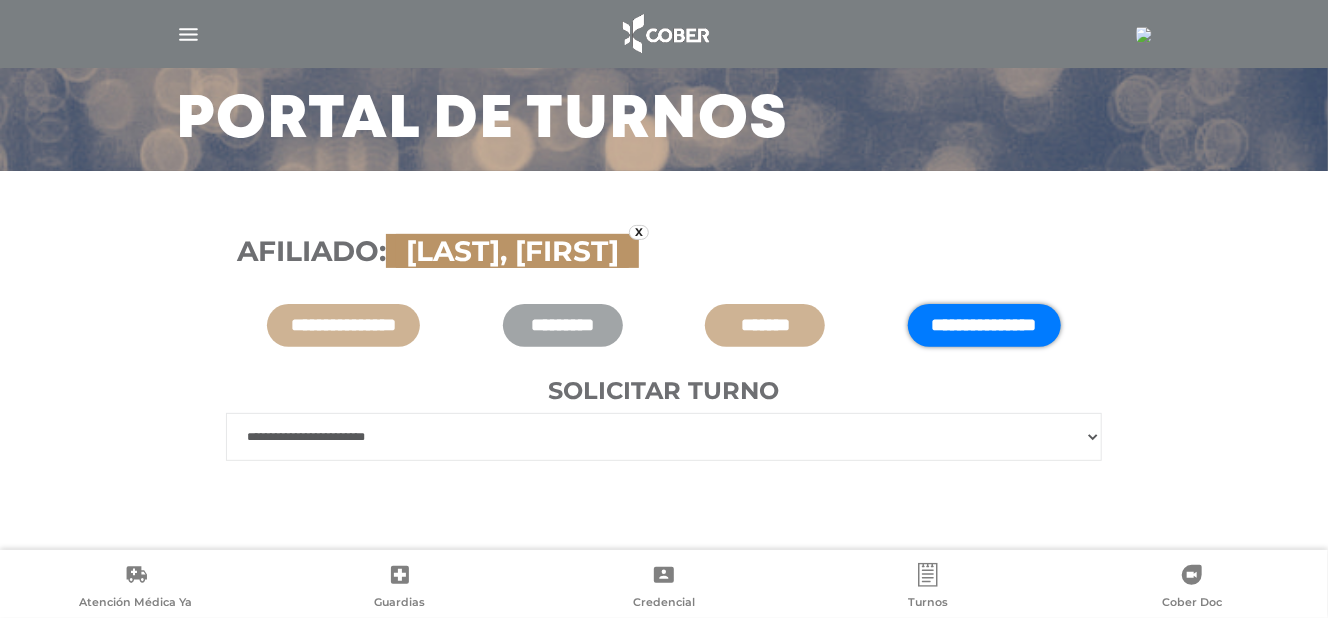 click on "**********" at bounding box center [664, 437] 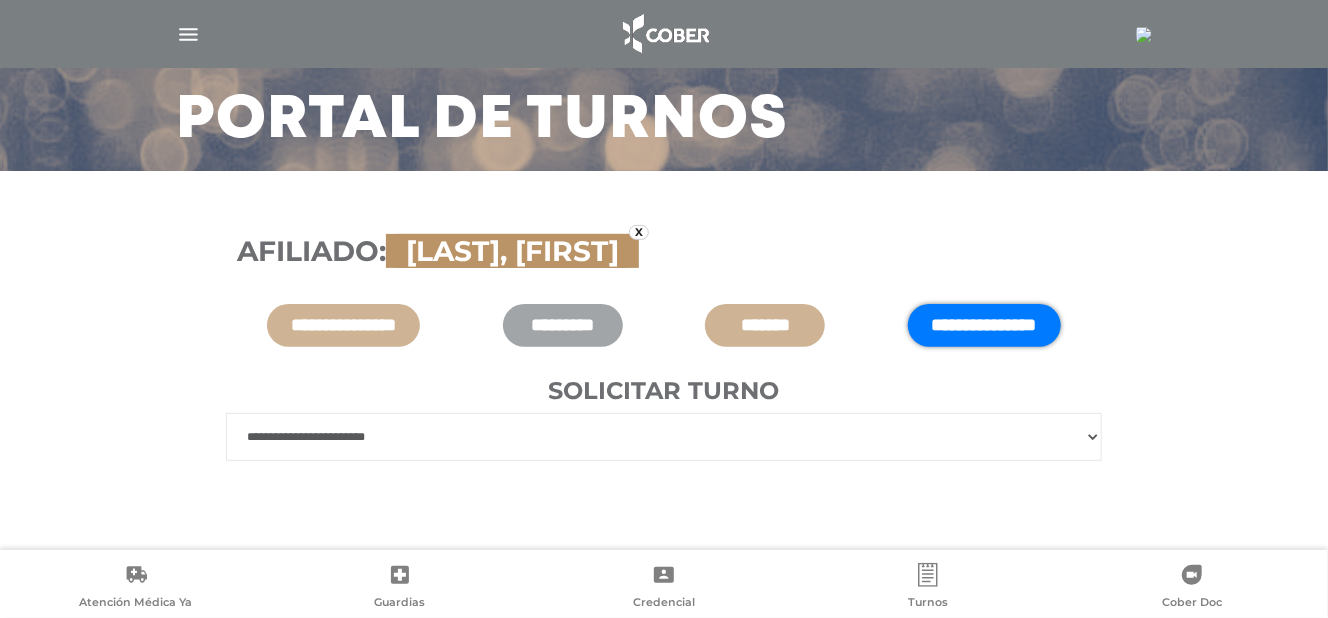 select on "***" 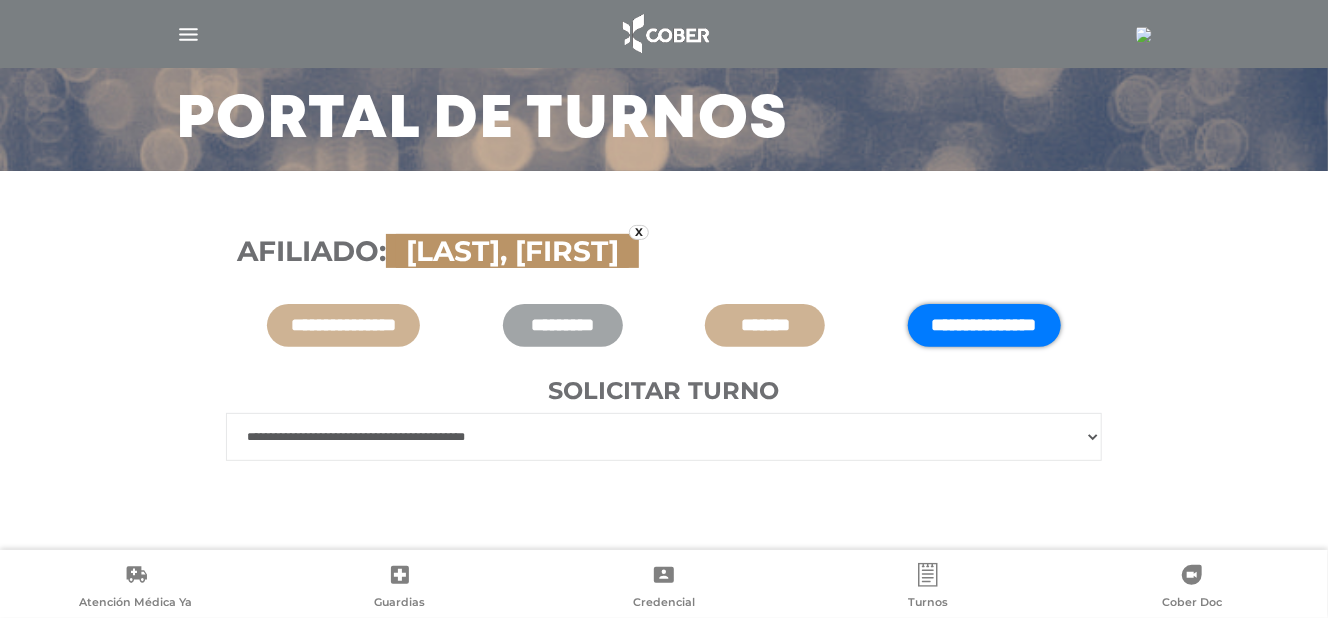 click on "**********" at bounding box center [664, 437] 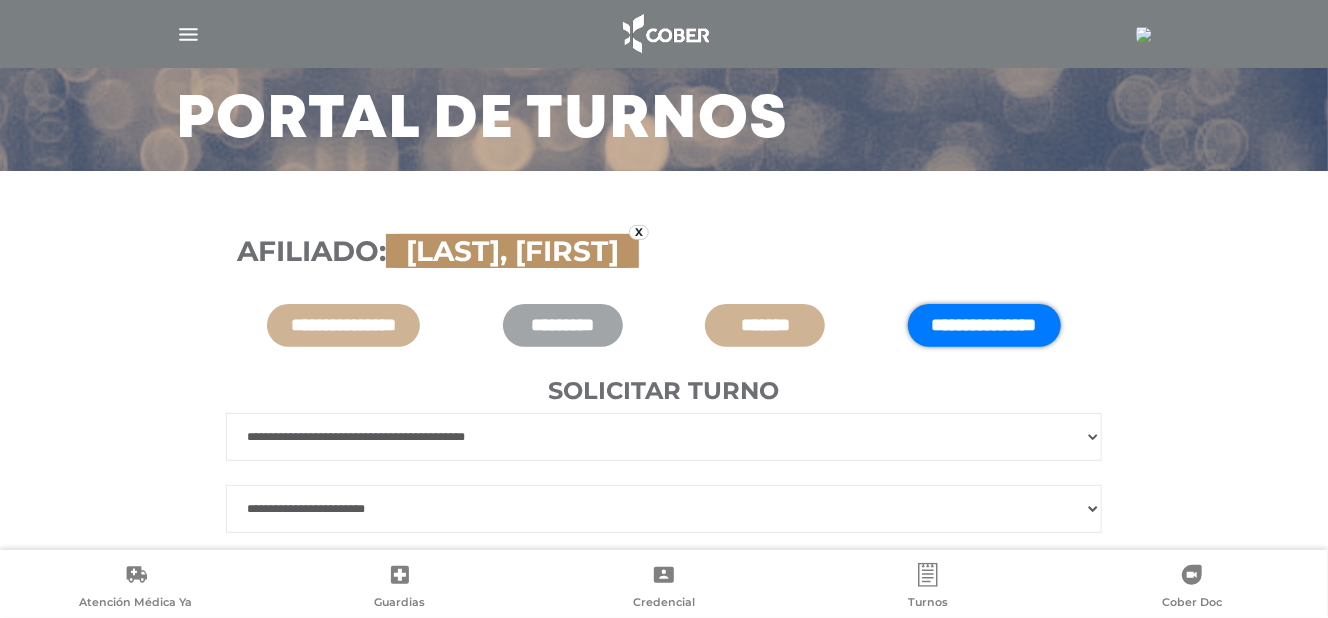 scroll, scrollTop: 208, scrollLeft: 0, axis: vertical 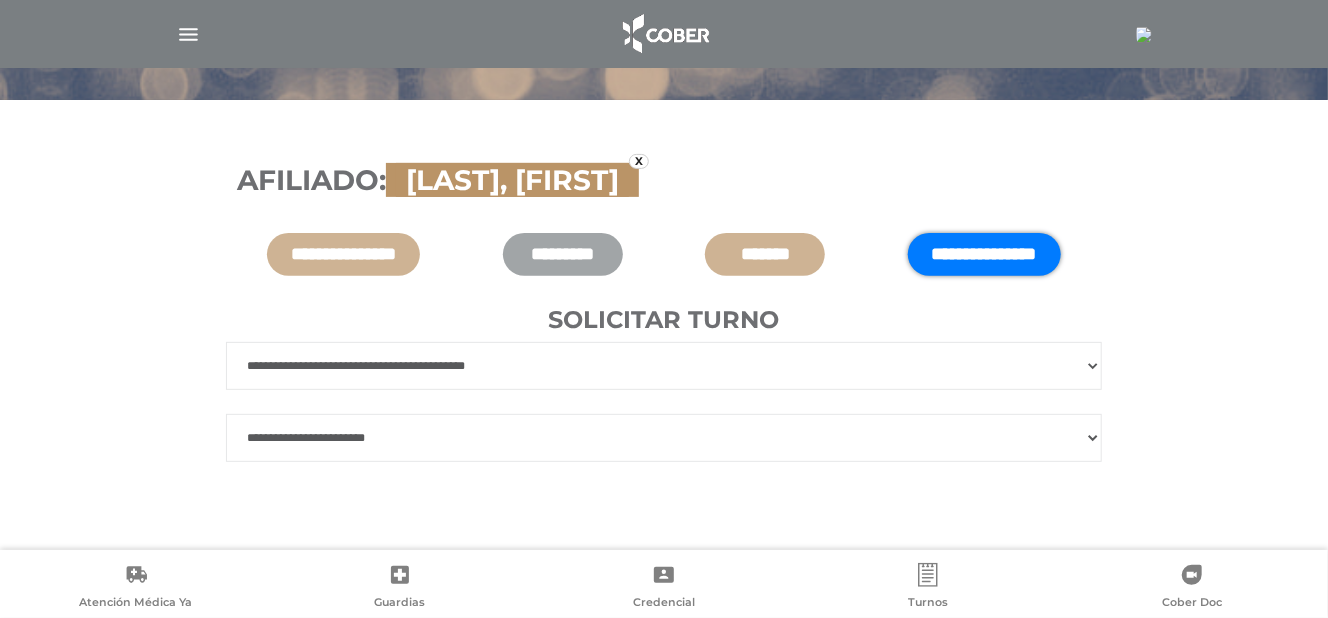 click on "**********" at bounding box center (664, 438) 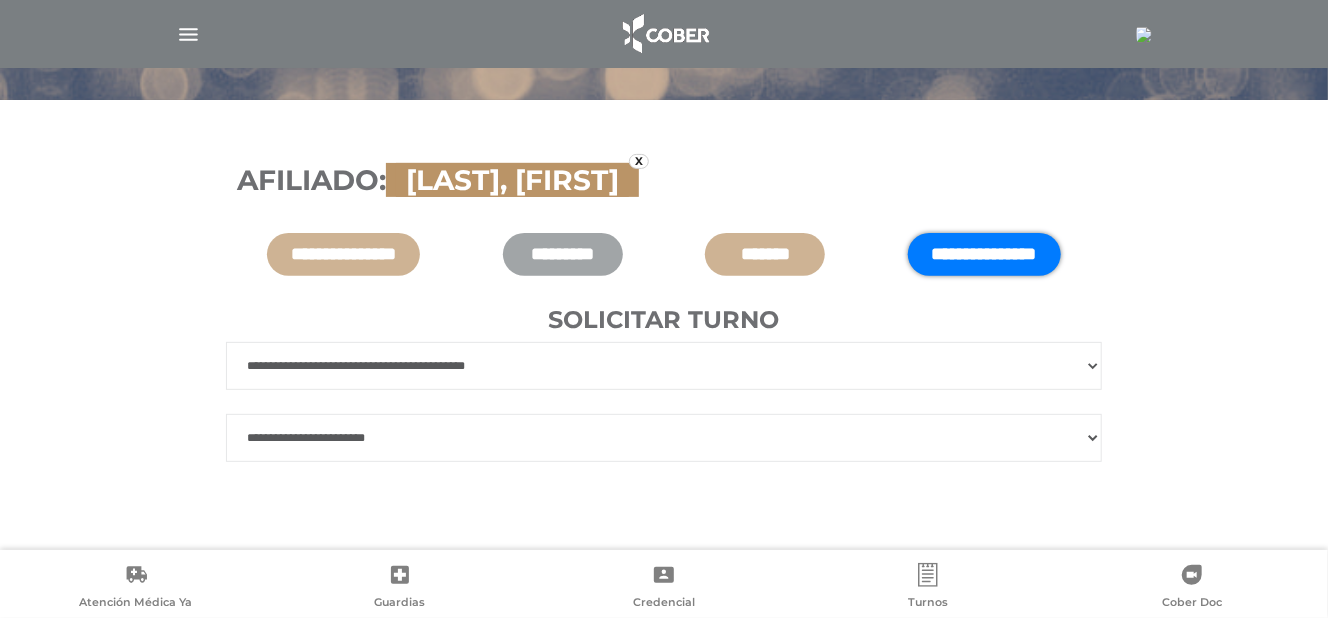 select on "**" 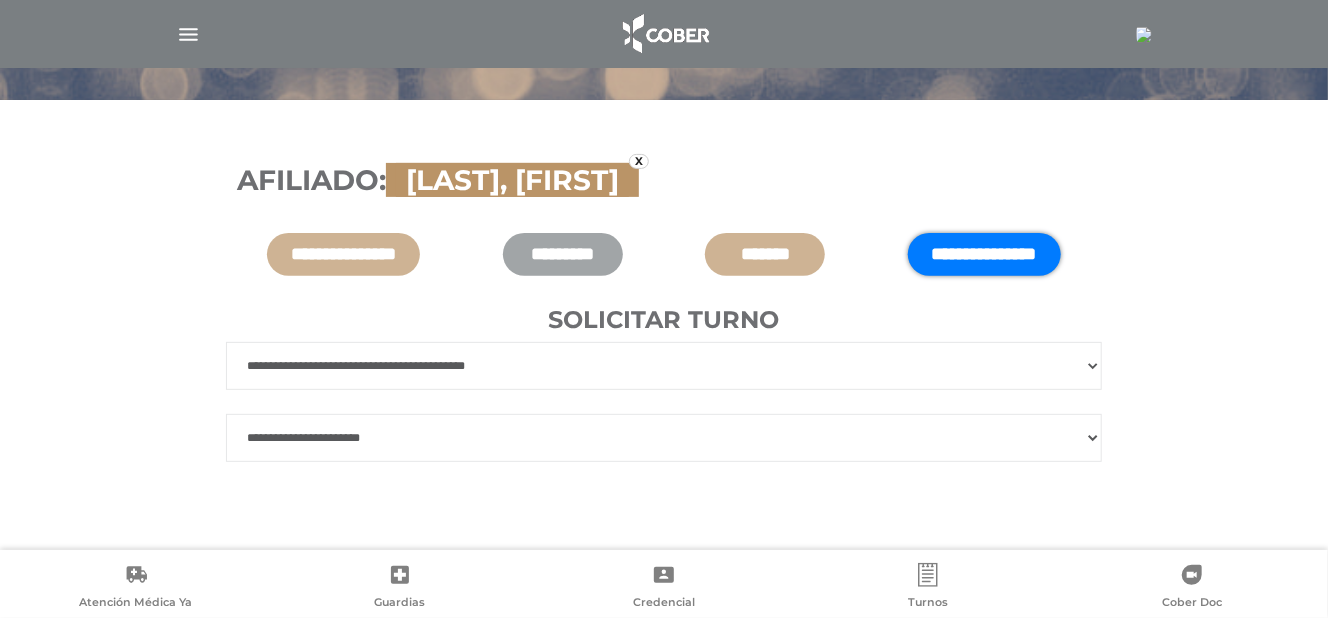 click on "**********" at bounding box center (664, 438) 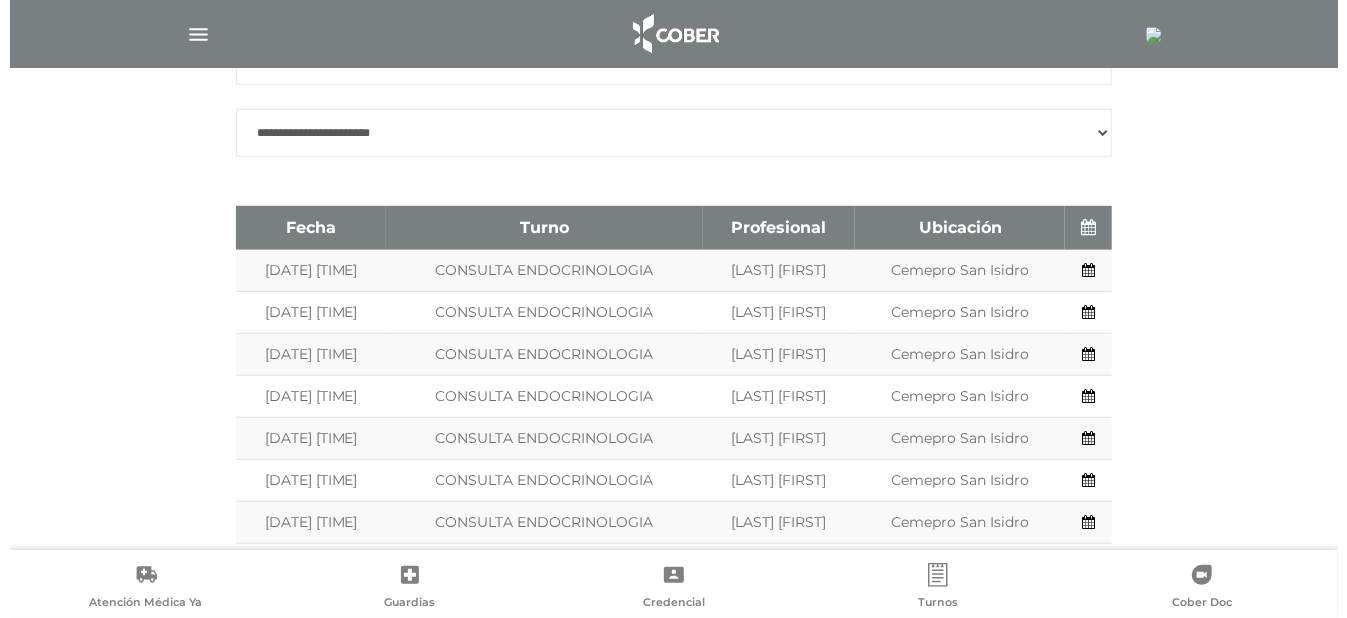 scroll, scrollTop: 517, scrollLeft: 0, axis: vertical 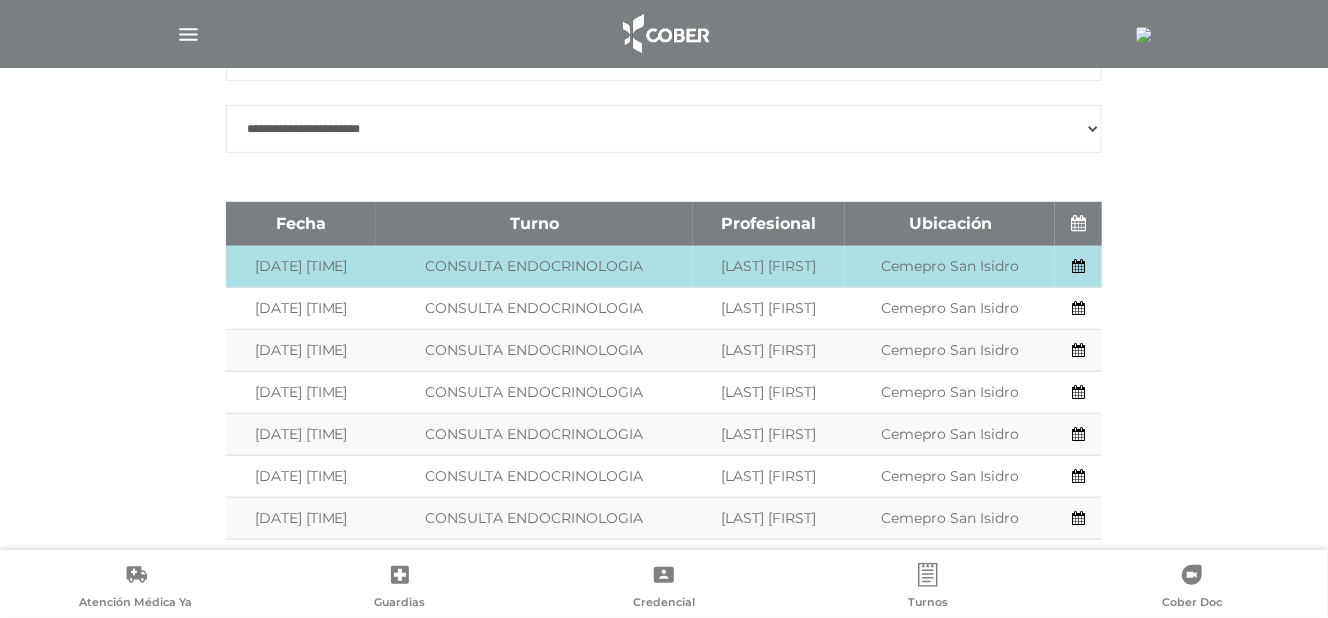 click at bounding box center [1078, 266] 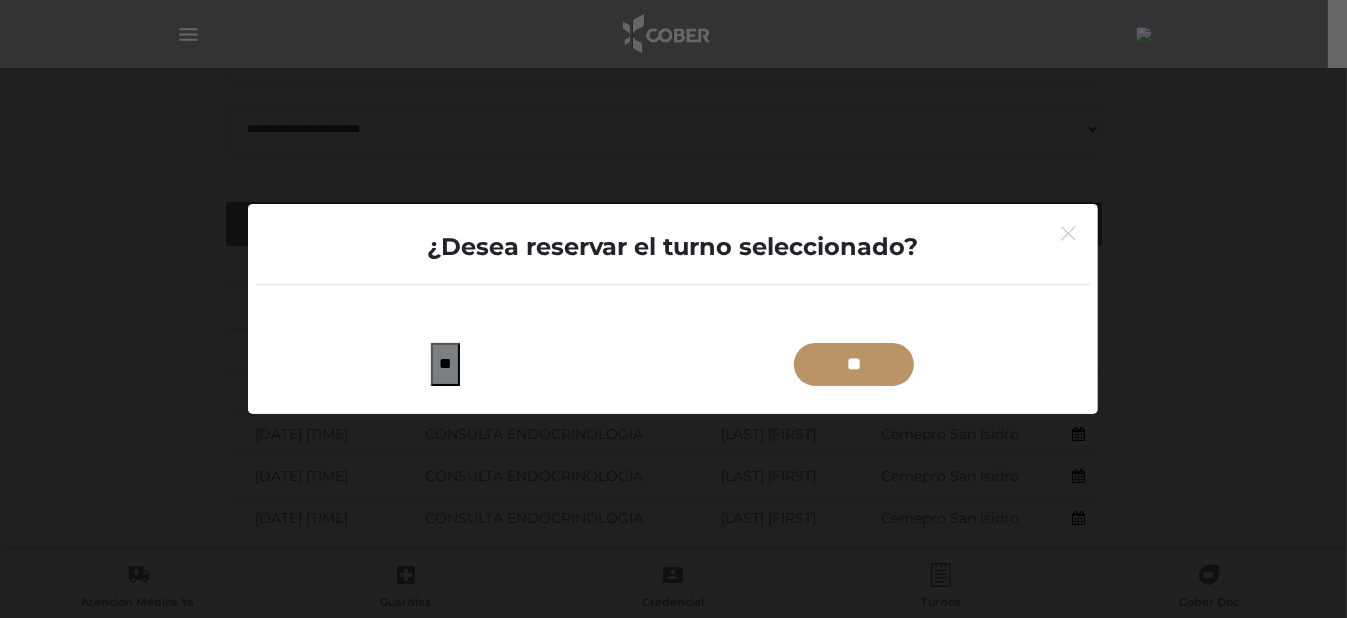 click on "**" at bounding box center (854, 364) 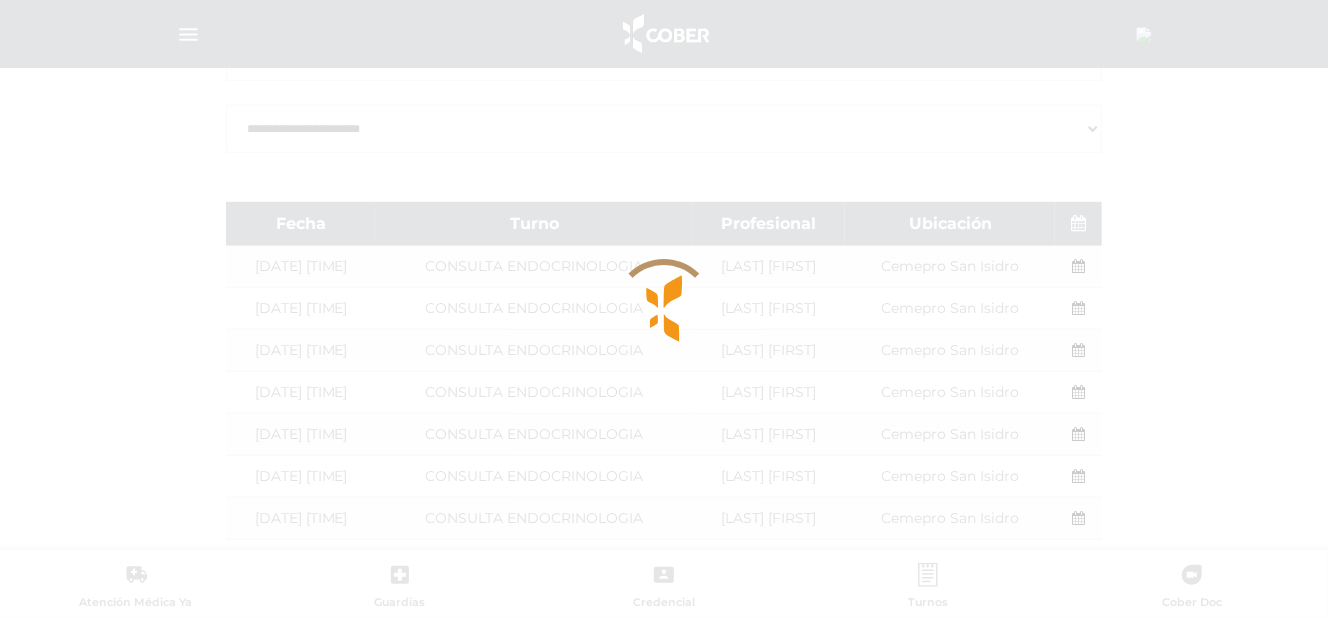 type on "*******" 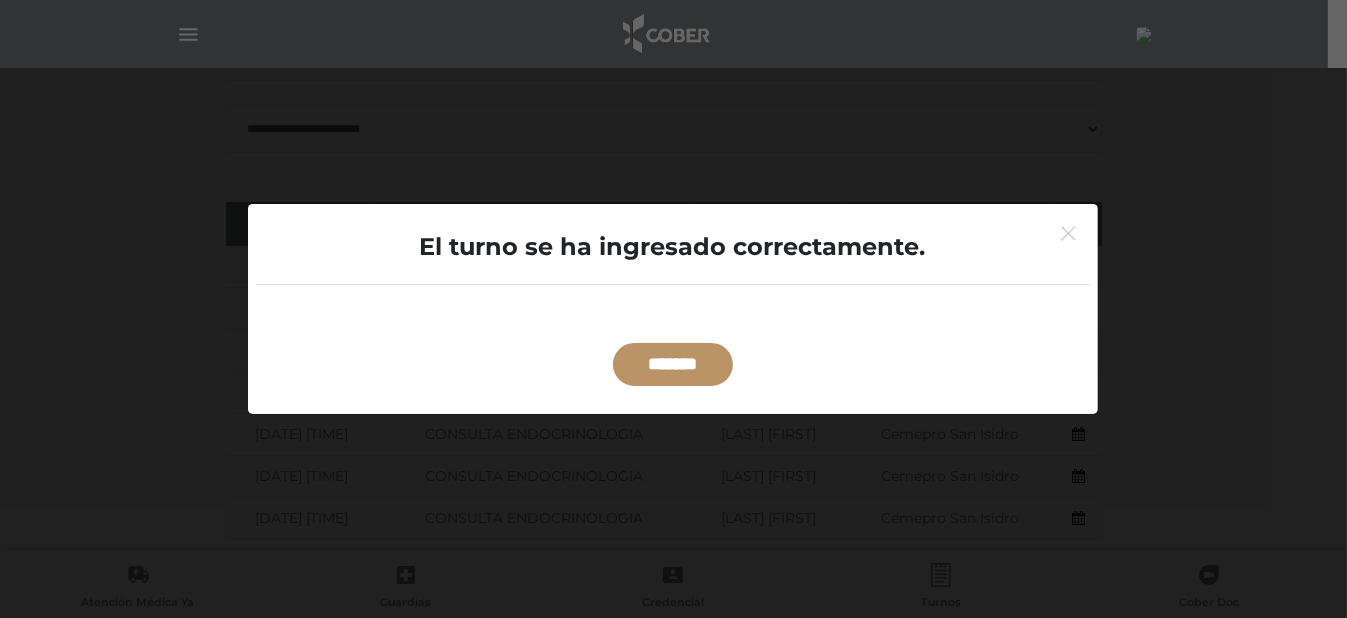 click on "*******" at bounding box center (673, 364) 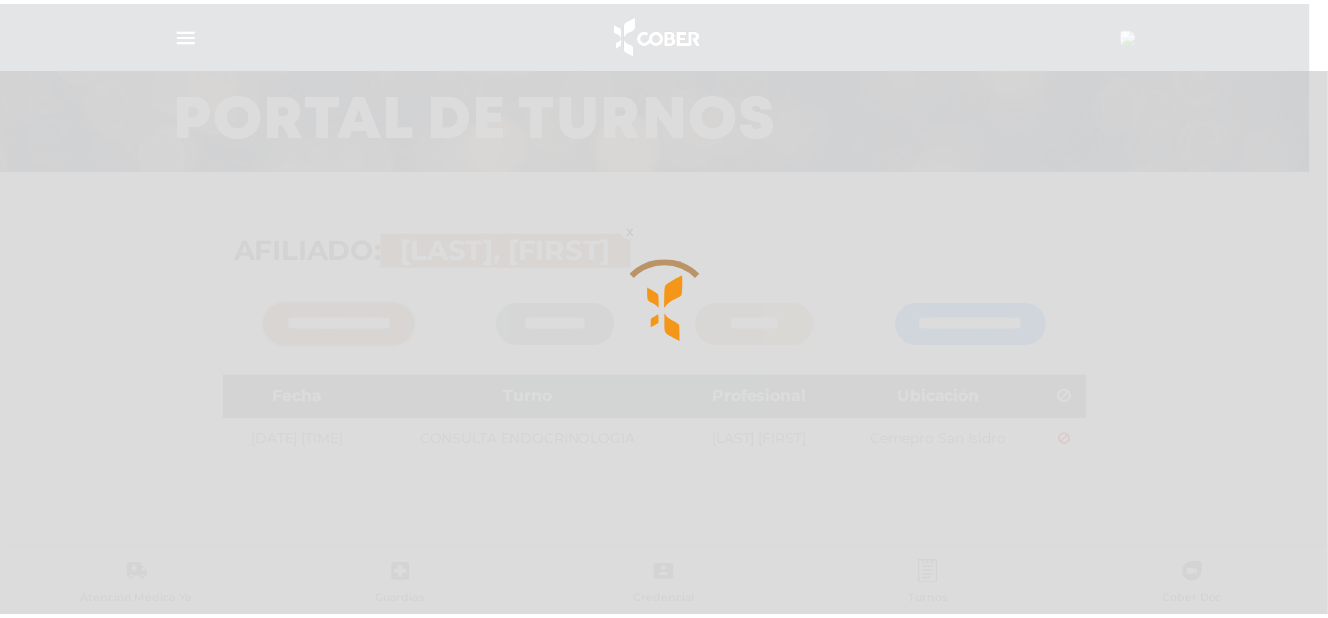 scroll, scrollTop: 137, scrollLeft: 0, axis: vertical 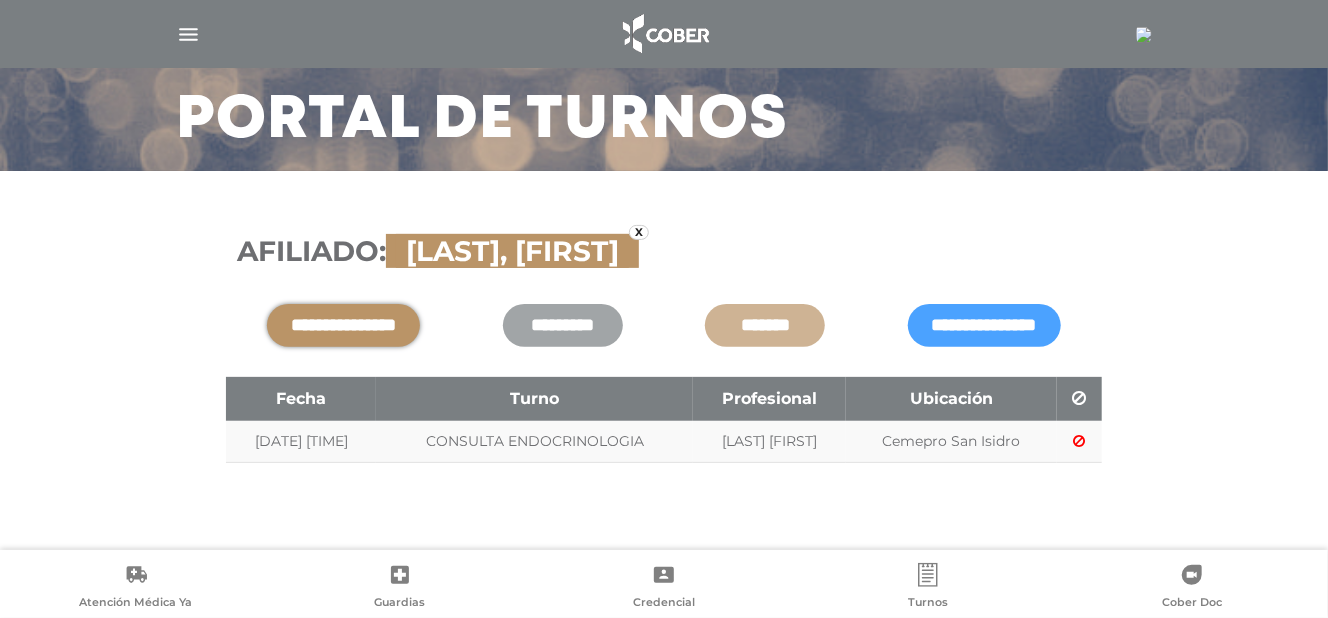 click on "**********" at bounding box center (343, 325) 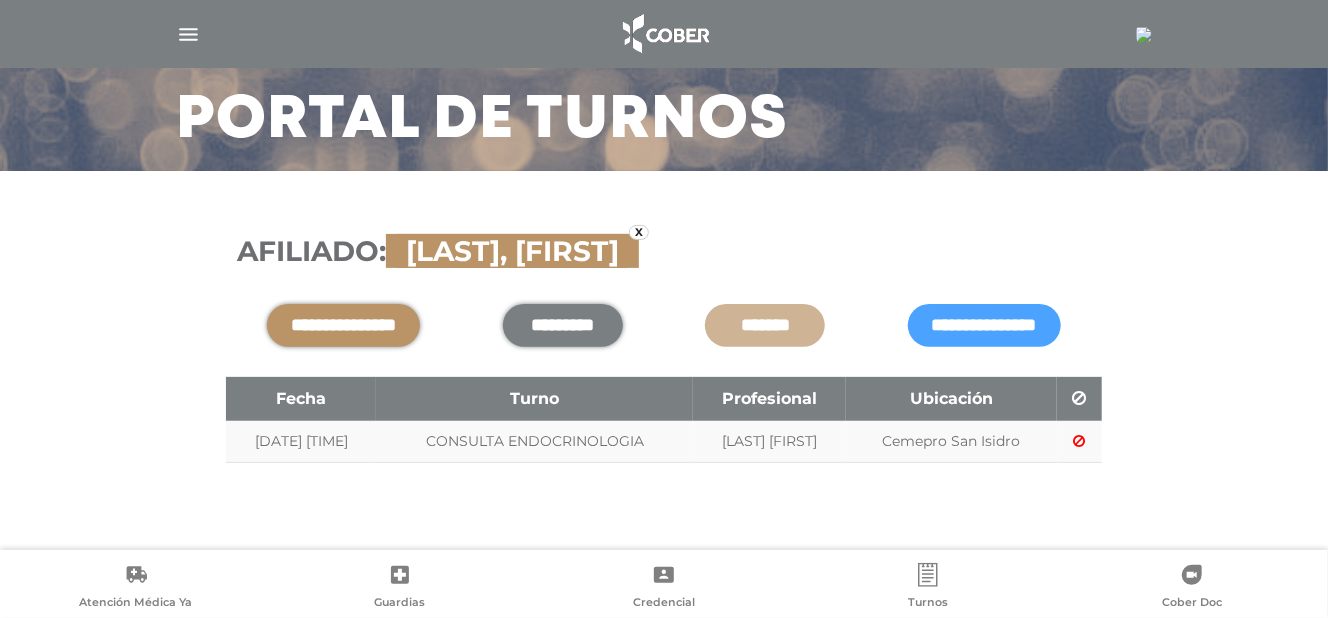 click on "*********" at bounding box center [563, 325] 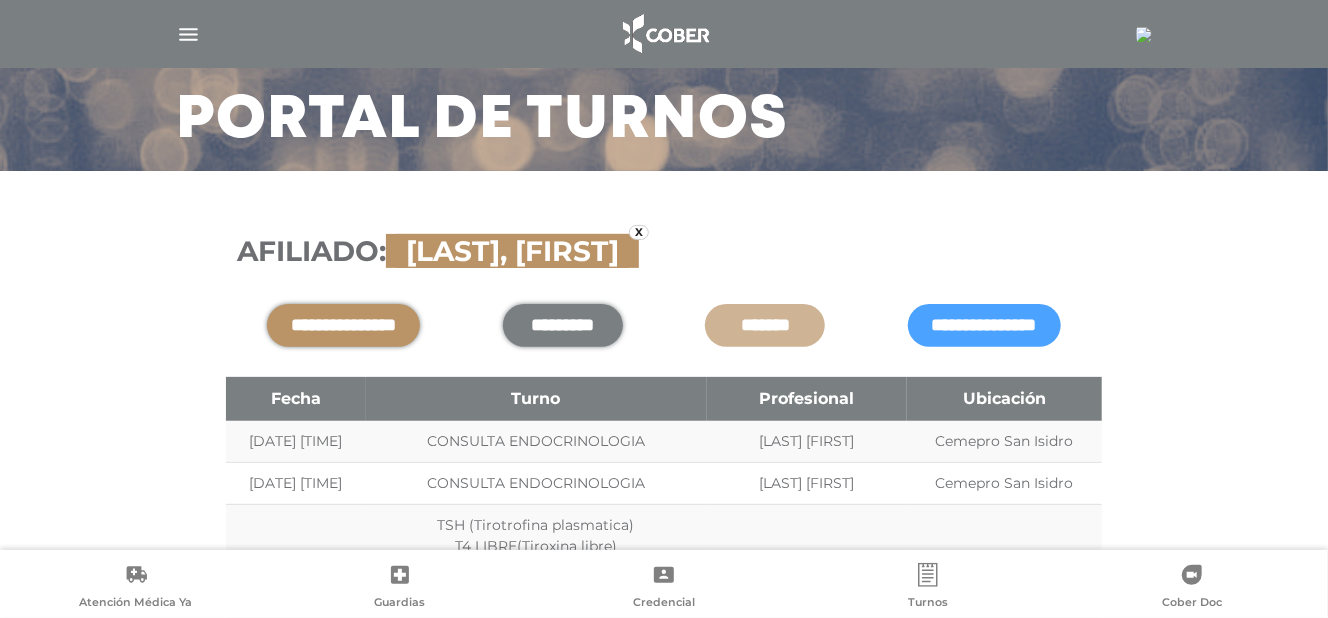 click on "**********" at bounding box center [343, 325] 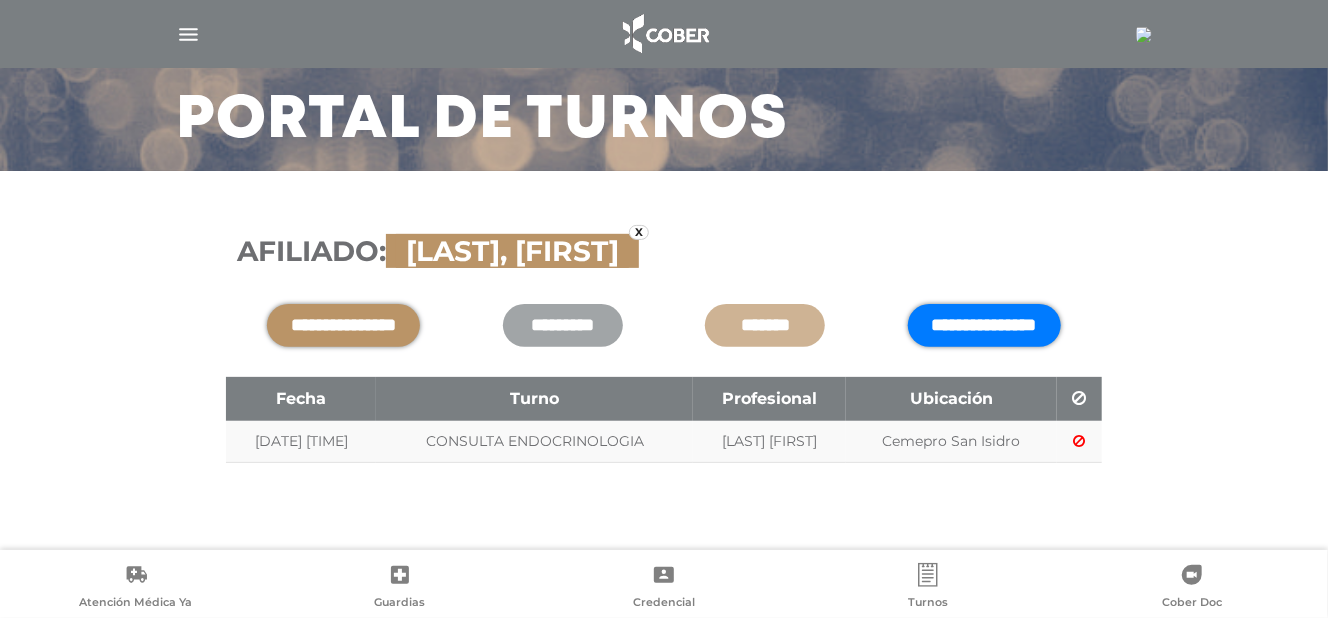 click on "**********" at bounding box center (984, 325) 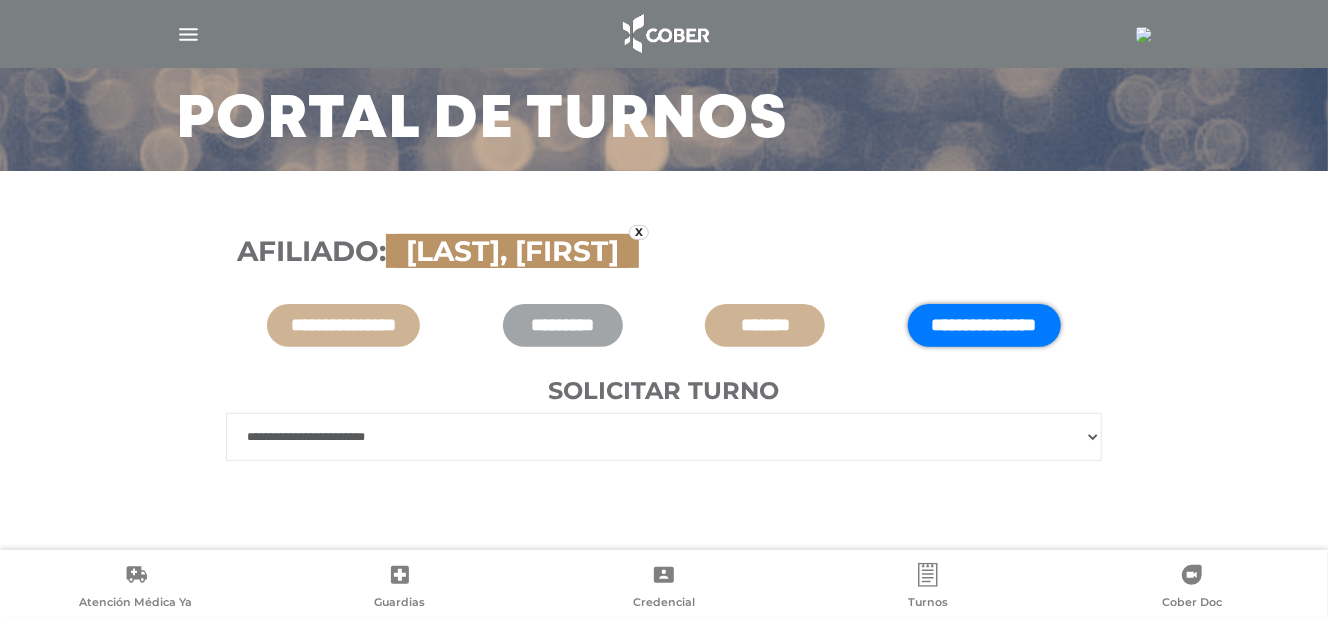 click on "**********" at bounding box center (664, 437) 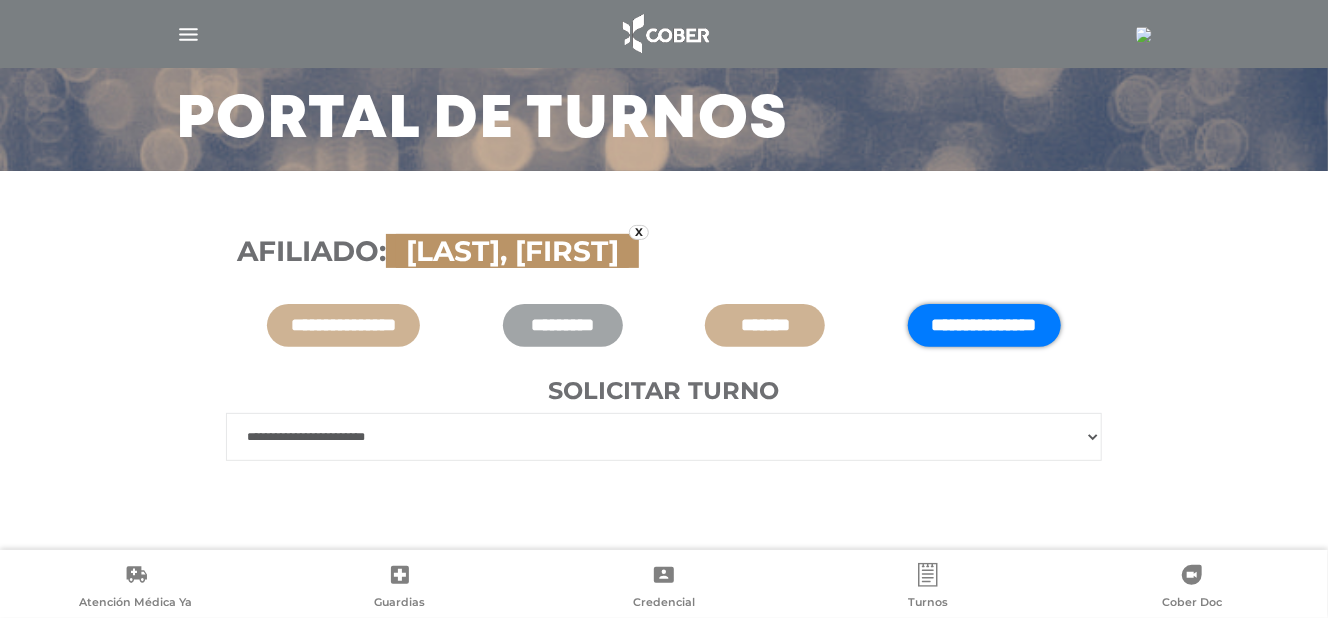 select on "***" 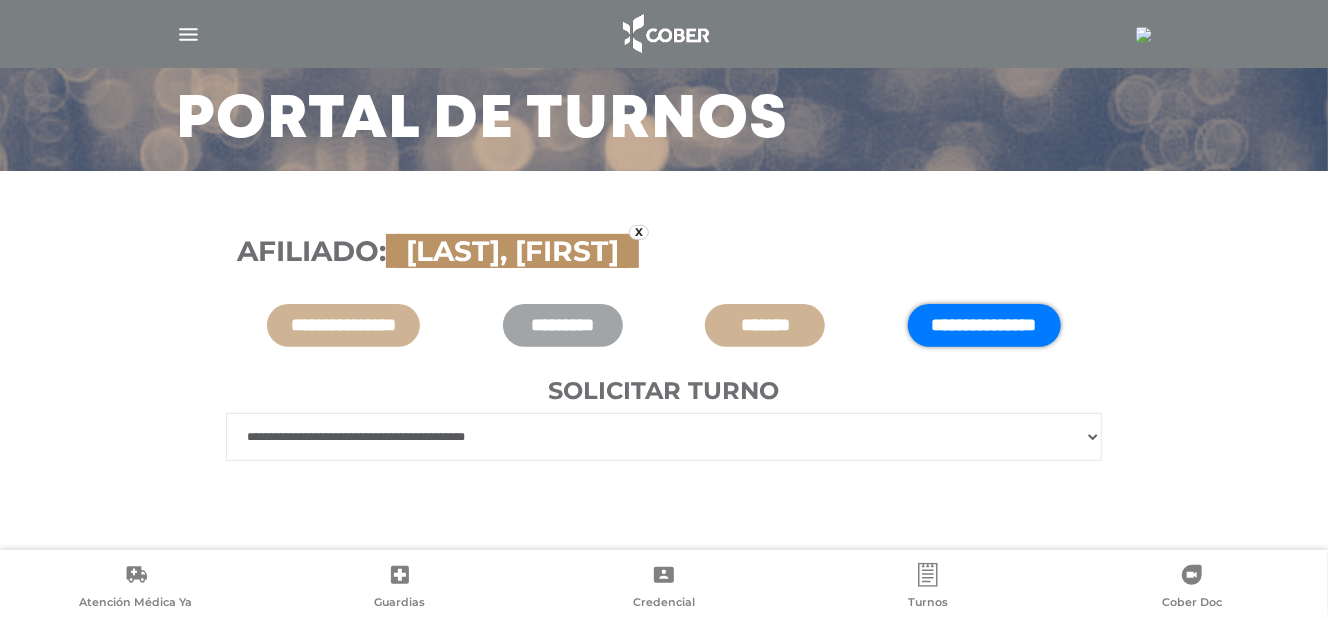 click on "**********" at bounding box center (664, 437) 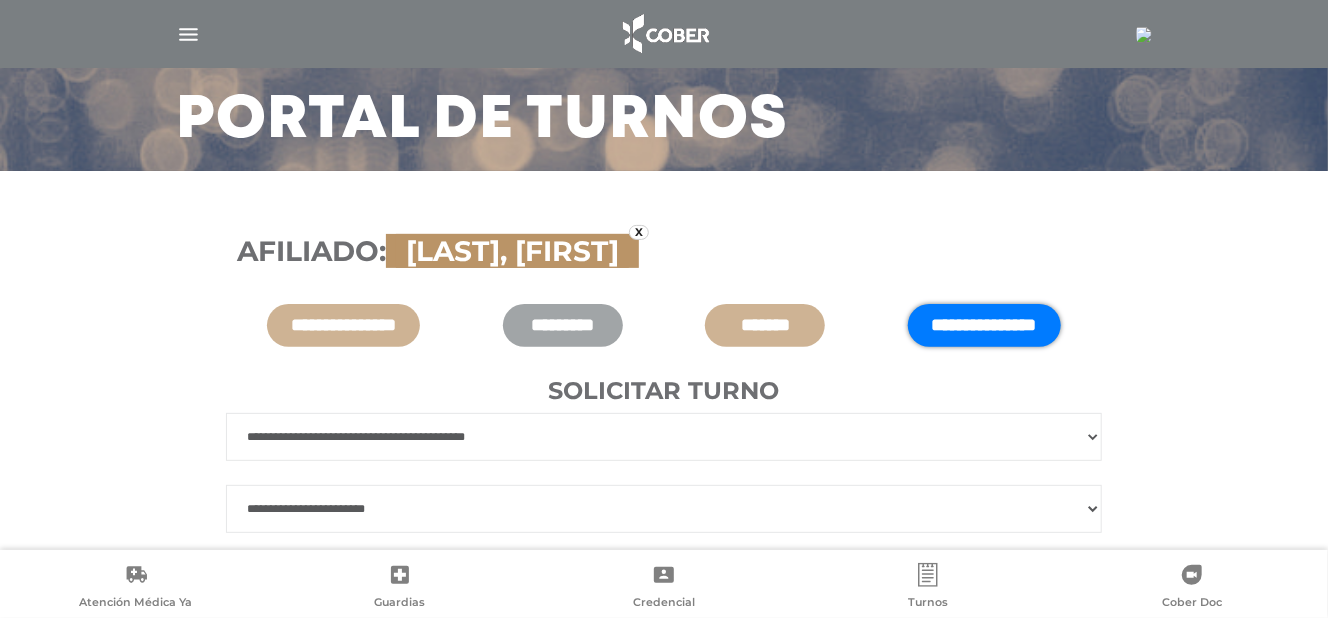 click on "**********" at bounding box center (664, 509) 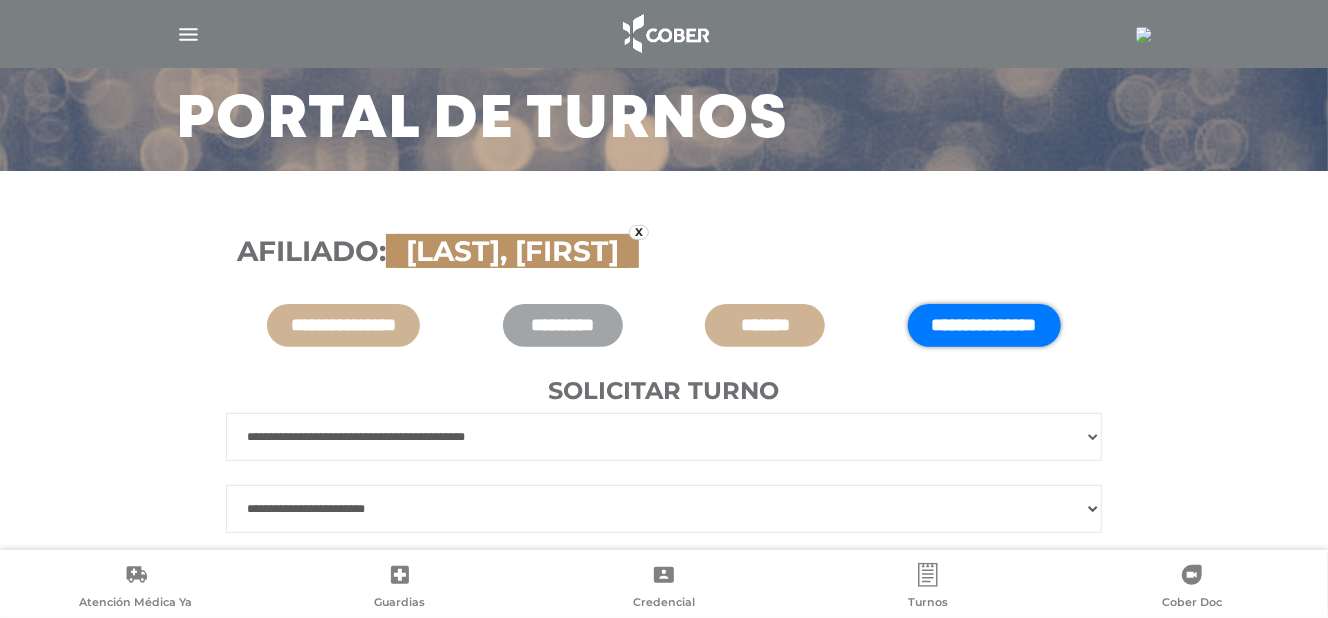 select on "**" 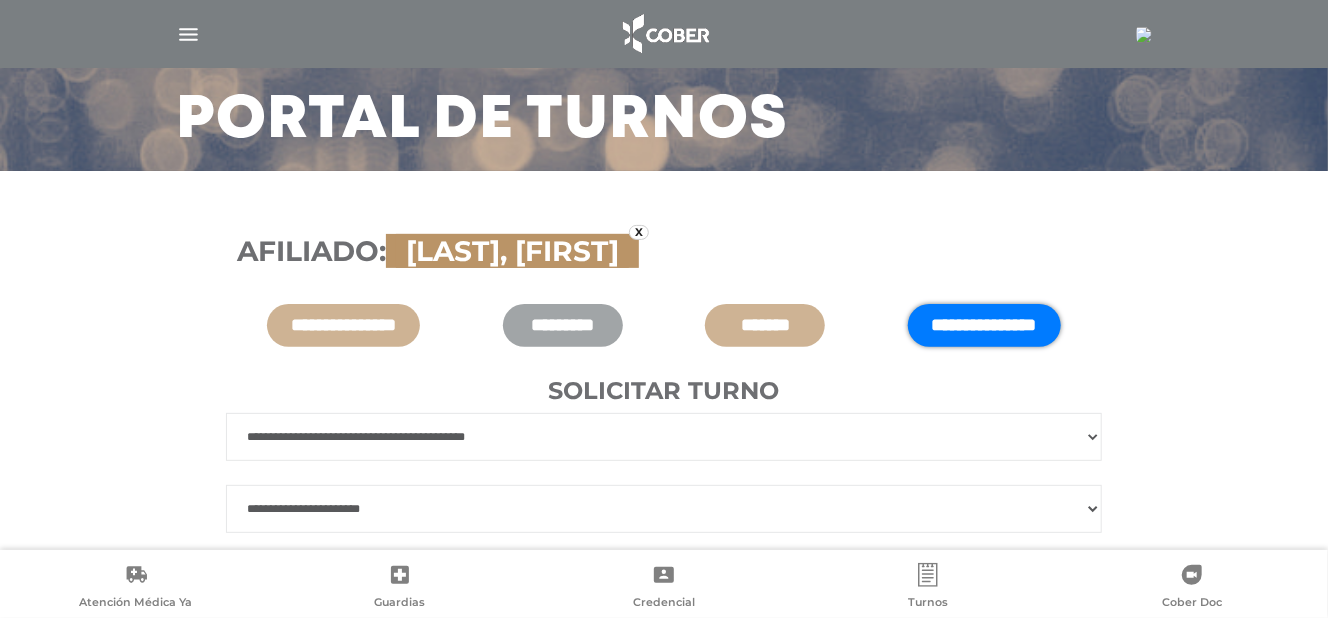 click on "**********" at bounding box center (664, 509) 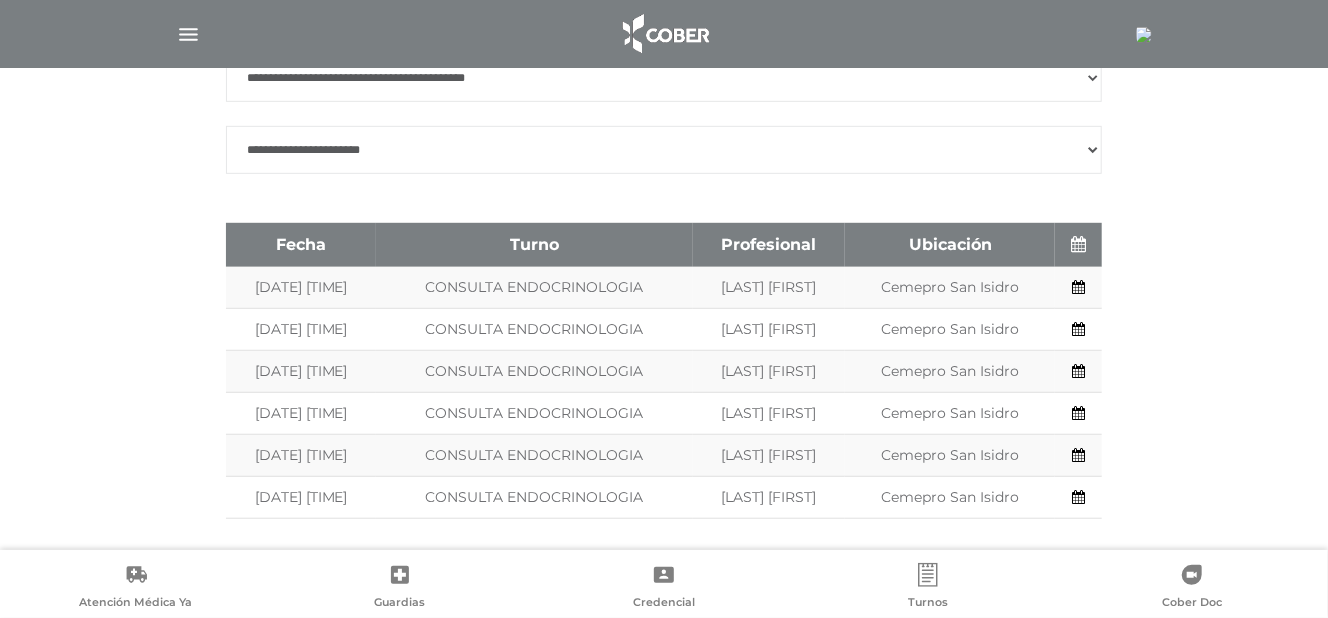 scroll, scrollTop: 520, scrollLeft: 0, axis: vertical 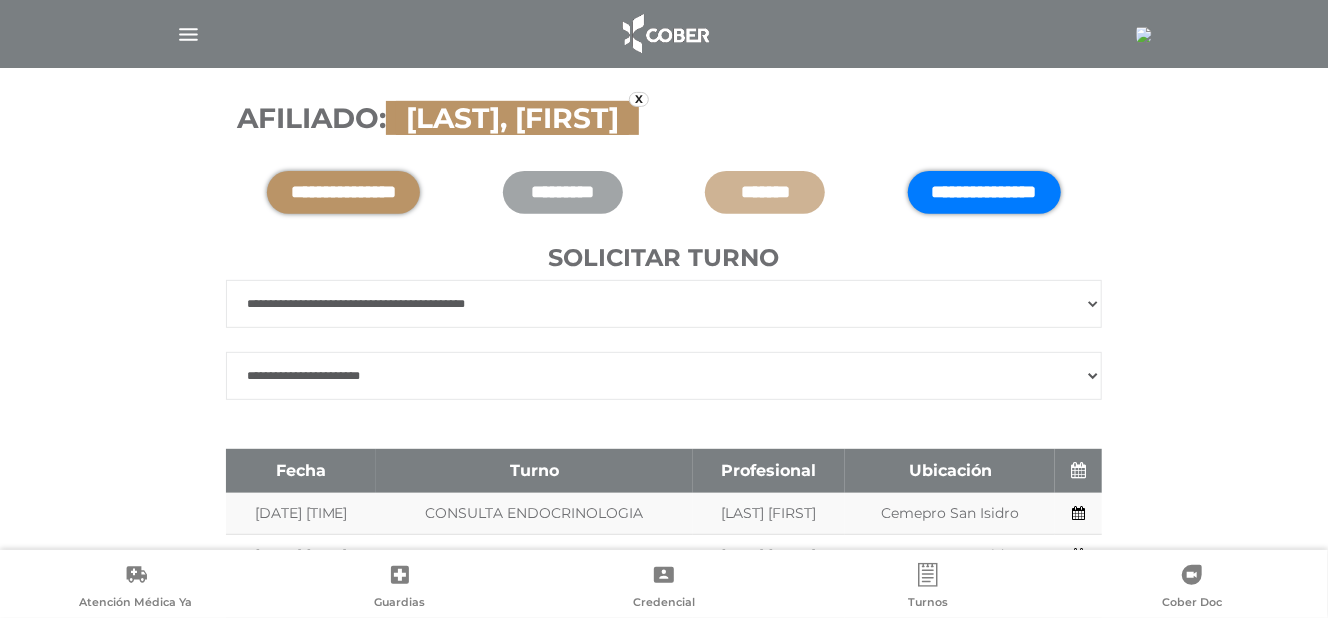 click on "**********" at bounding box center (343, 192) 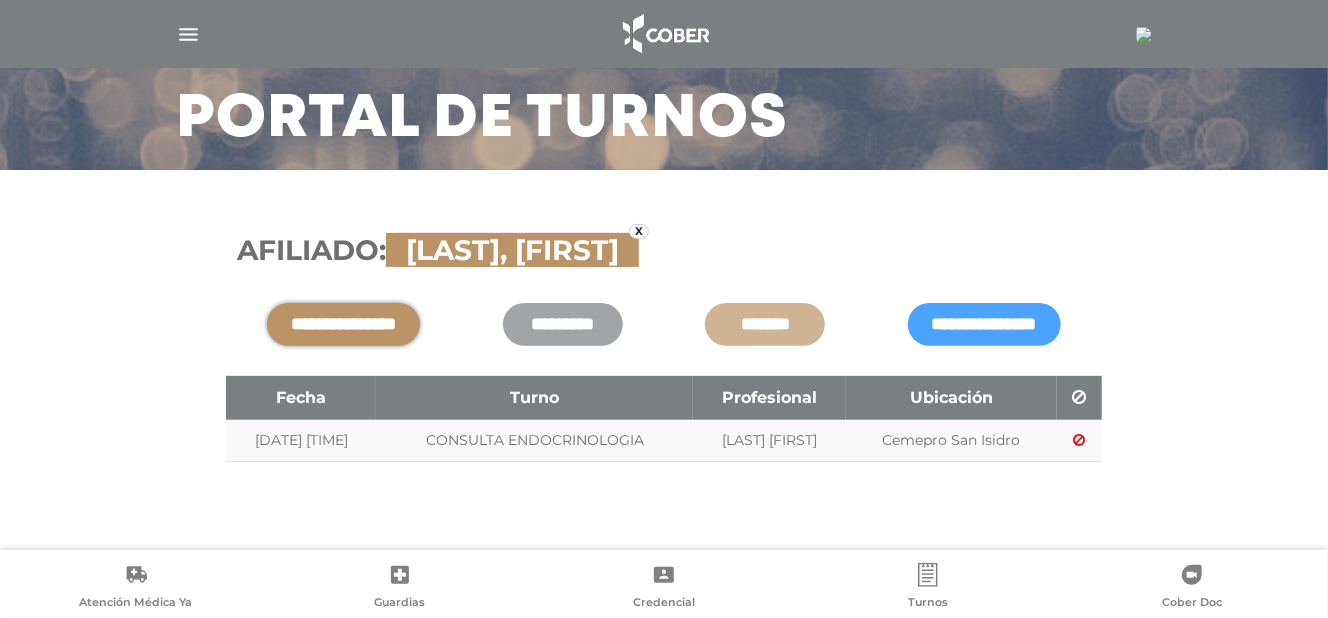 scroll, scrollTop: 137, scrollLeft: 0, axis: vertical 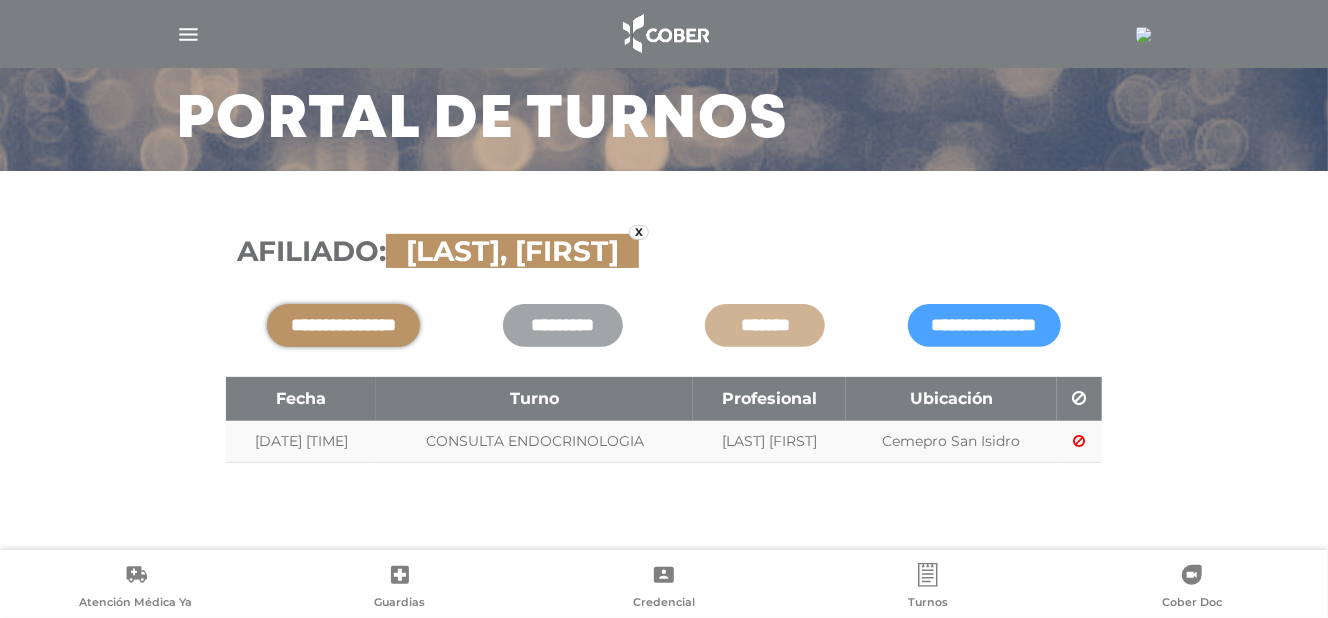 click on "**********" at bounding box center [664, 361] 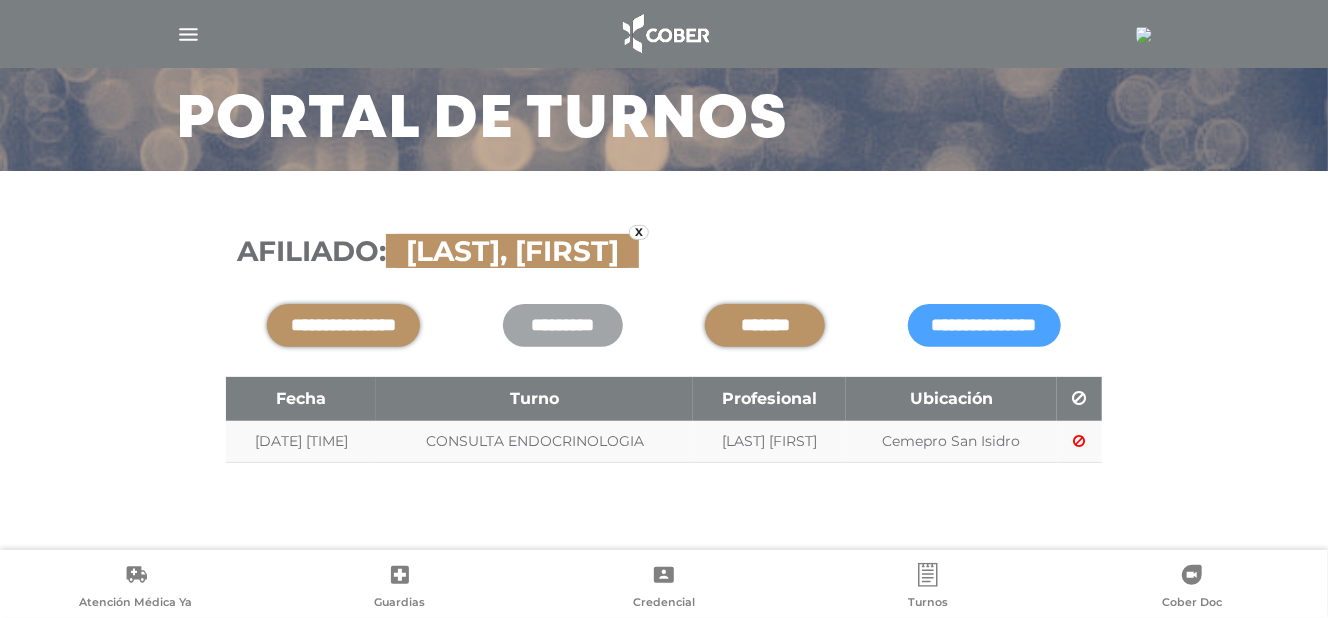 click on "*******" at bounding box center (765, 325) 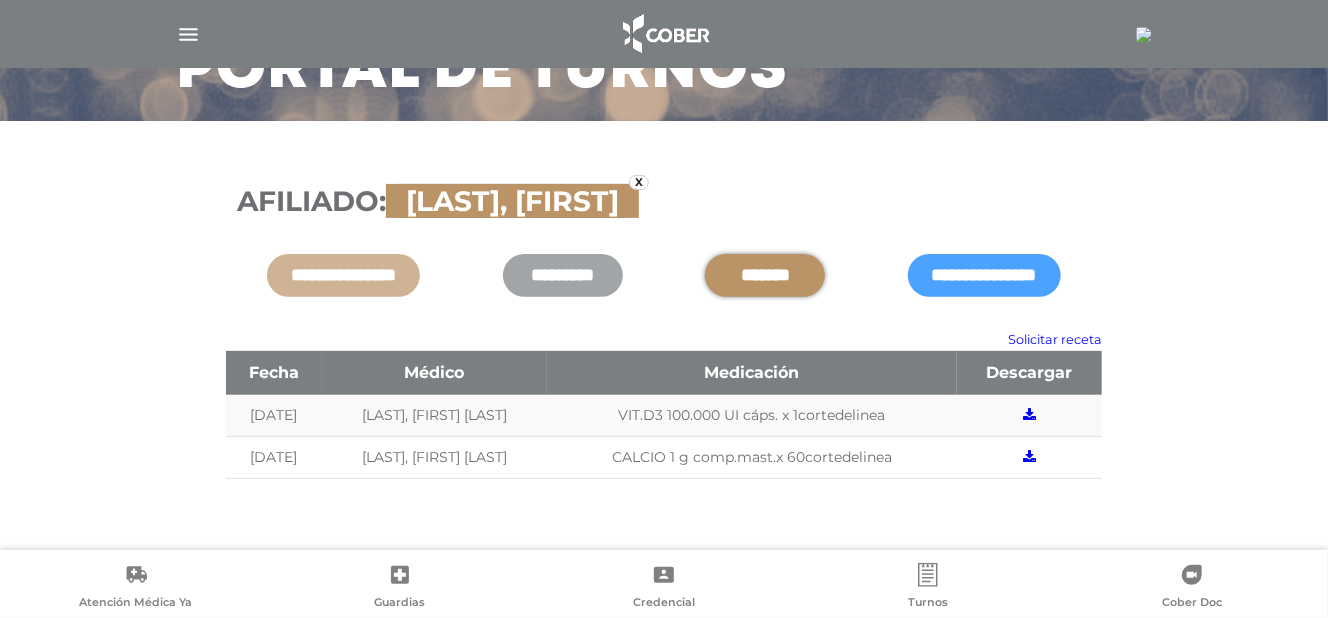 scroll, scrollTop: 203, scrollLeft: 0, axis: vertical 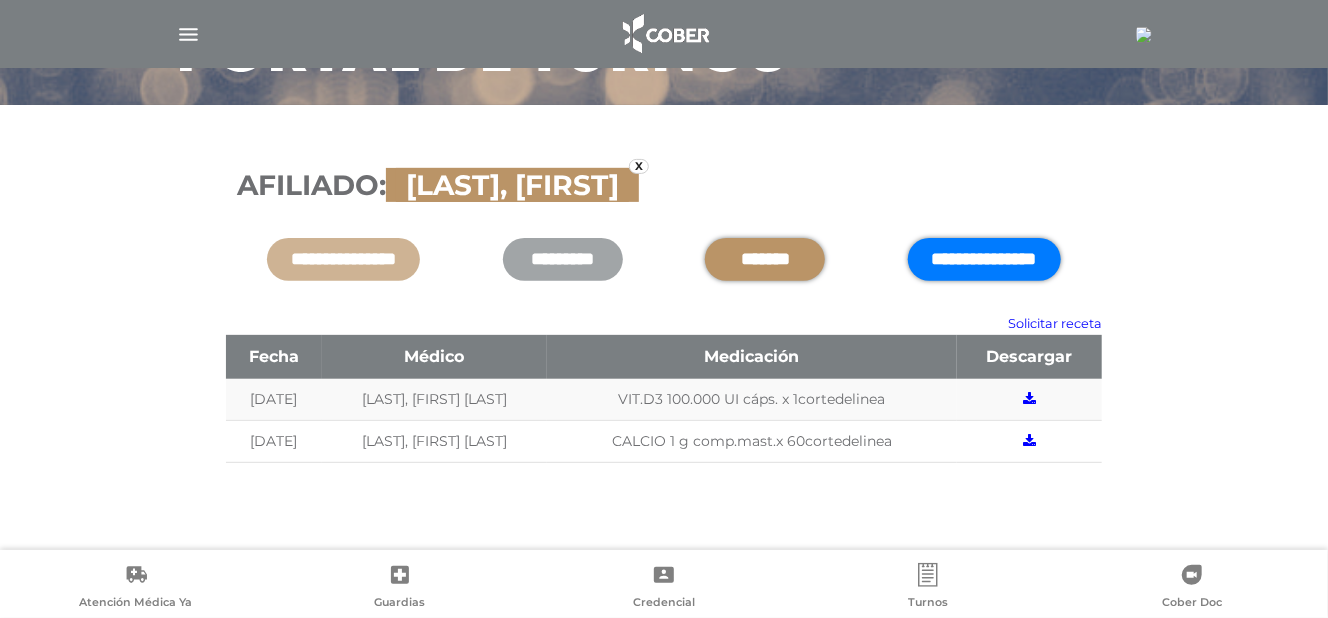 click on "**********" at bounding box center [984, 259] 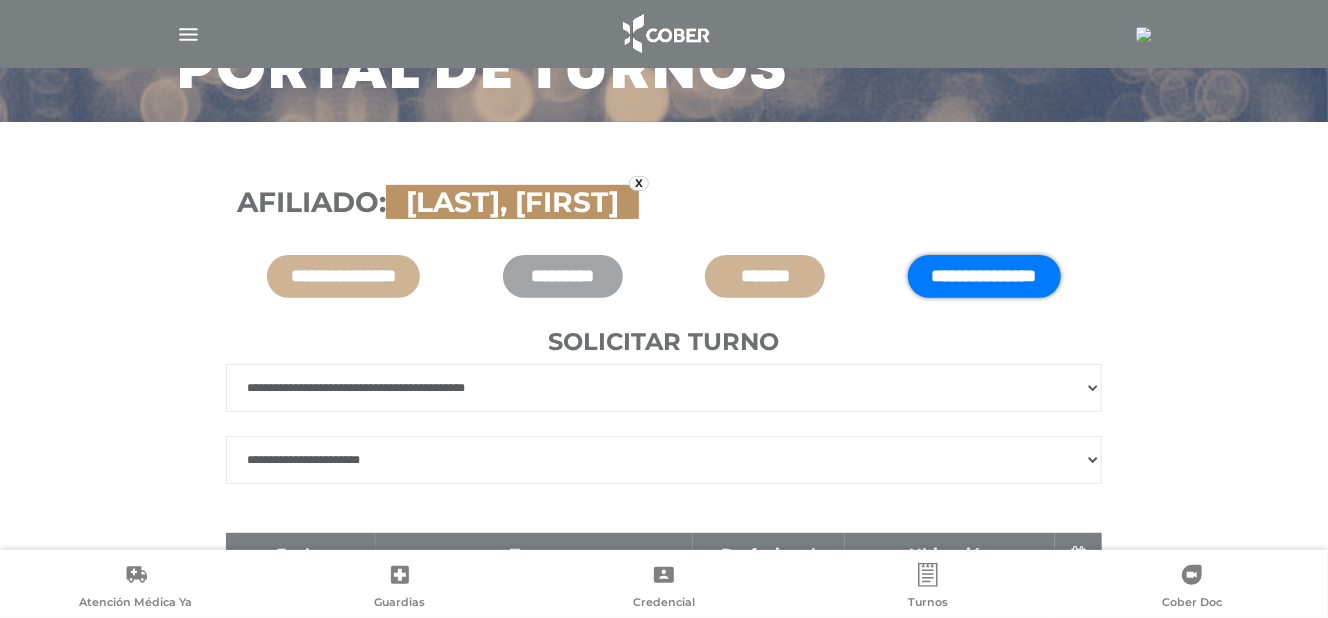 scroll, scrollTop: 0, scrollLeft: 0, axis: both 